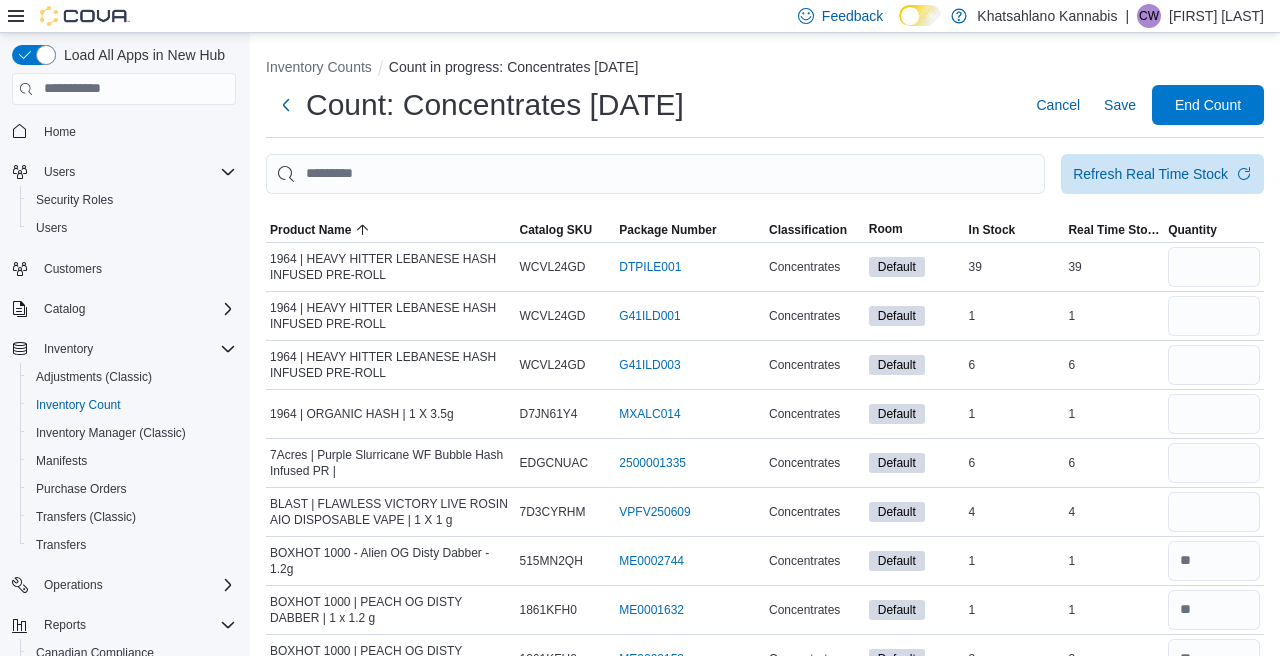 scroll, scrollTop: 1824, scrollLeft: 0, axis: vertical 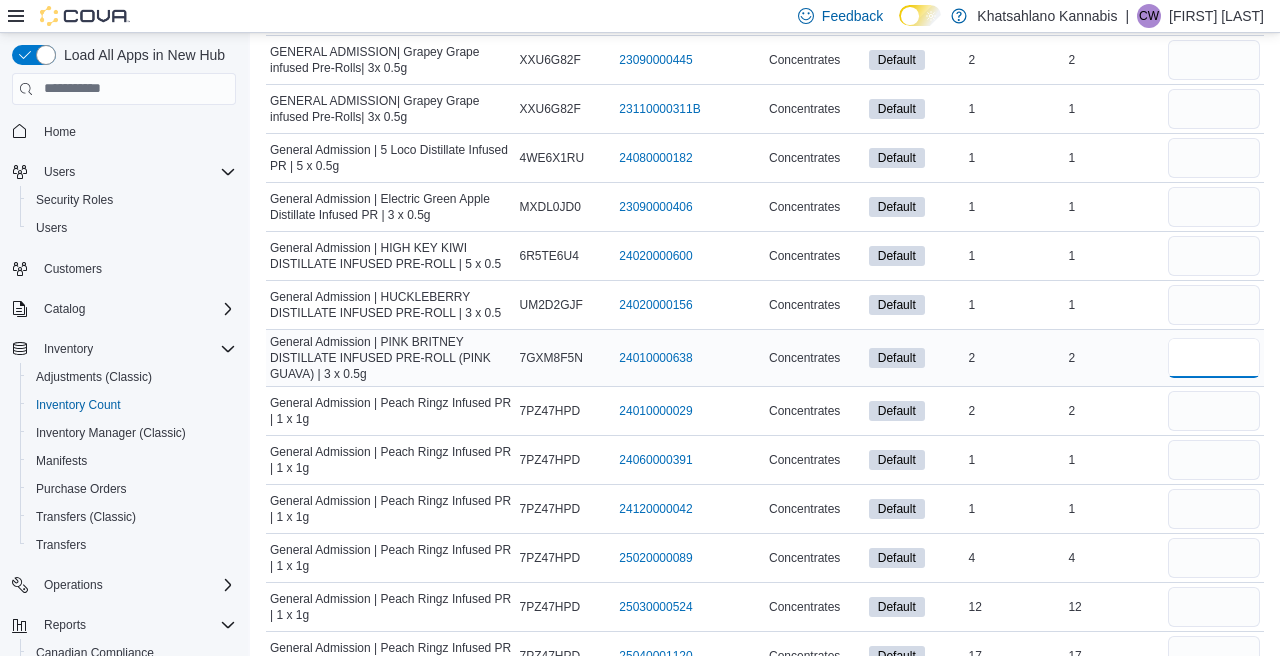 type on "*" 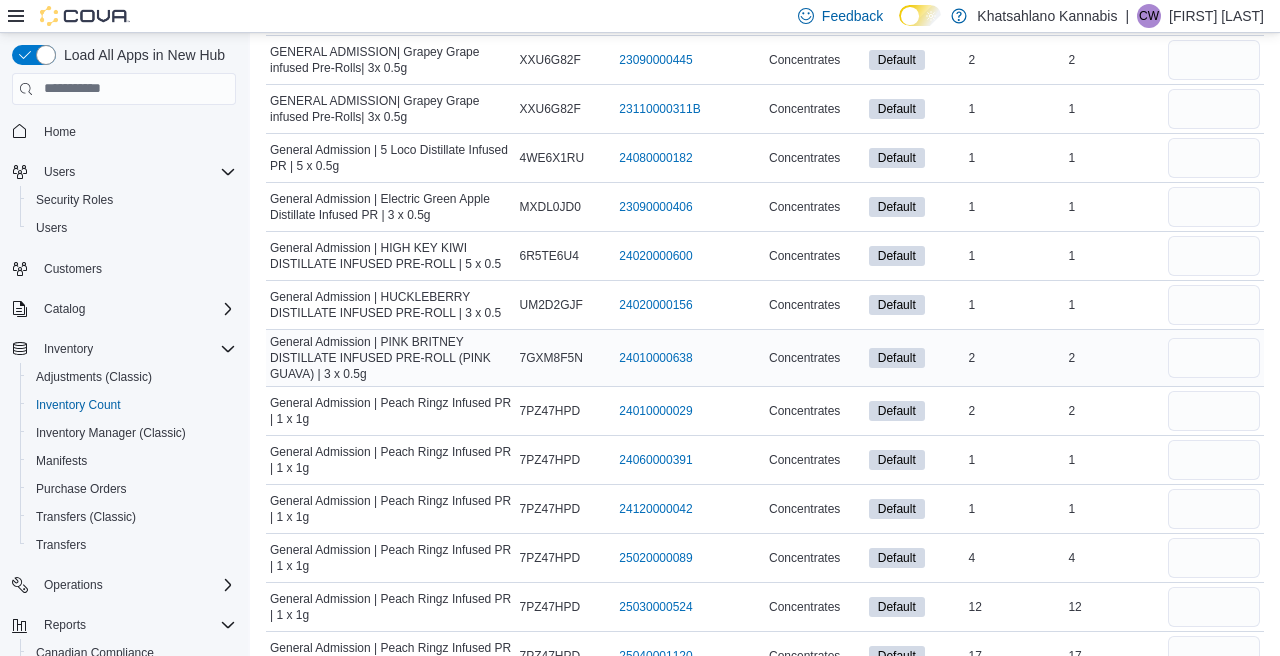 type 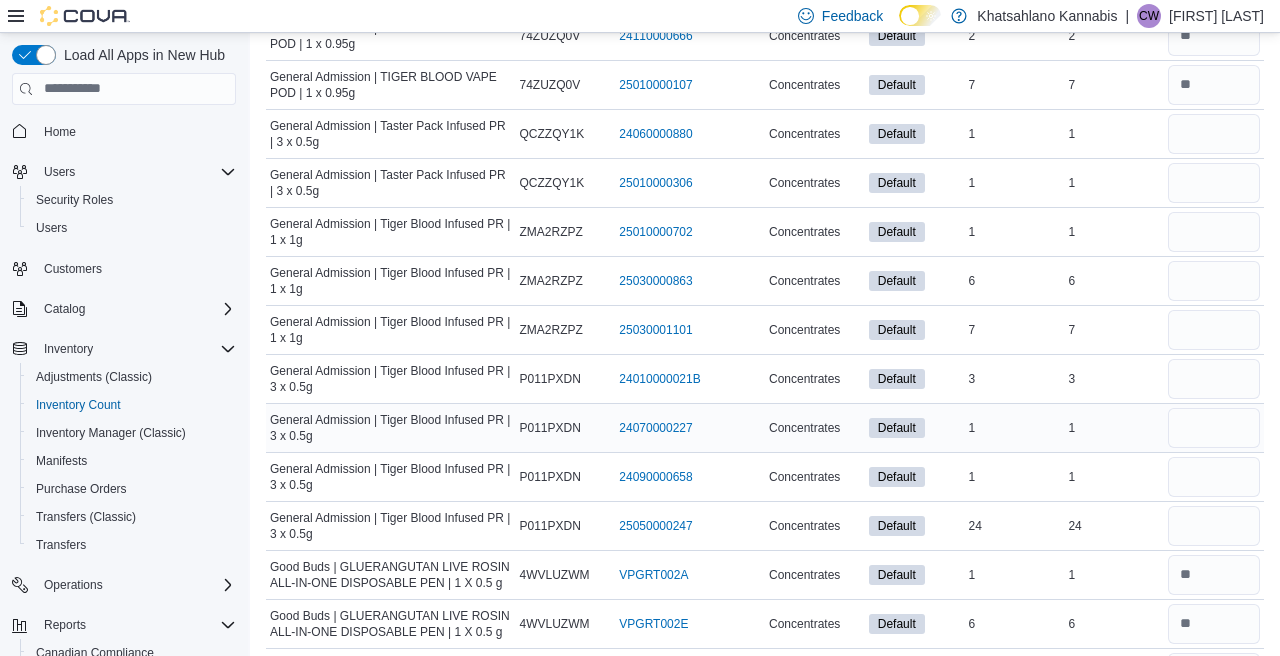scroll, scrollTop: 2537, scrollLeft: 0, axis: vertical 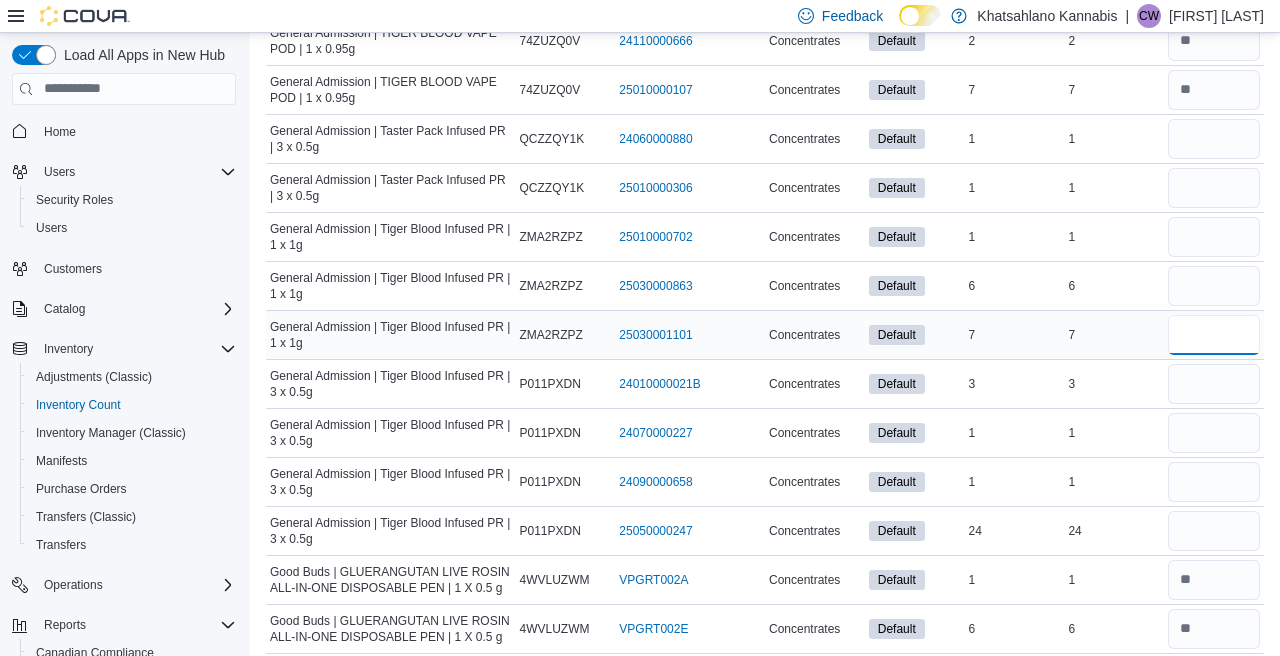 click at bounding box center (1214, 335) 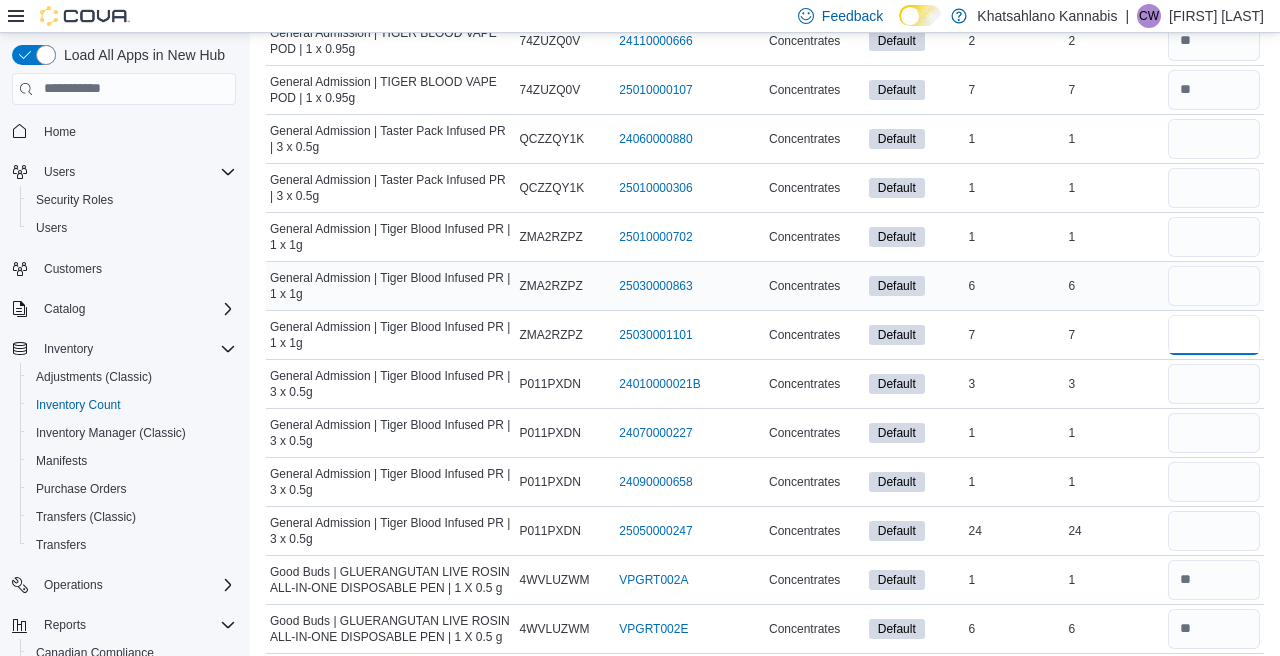 type on "*" 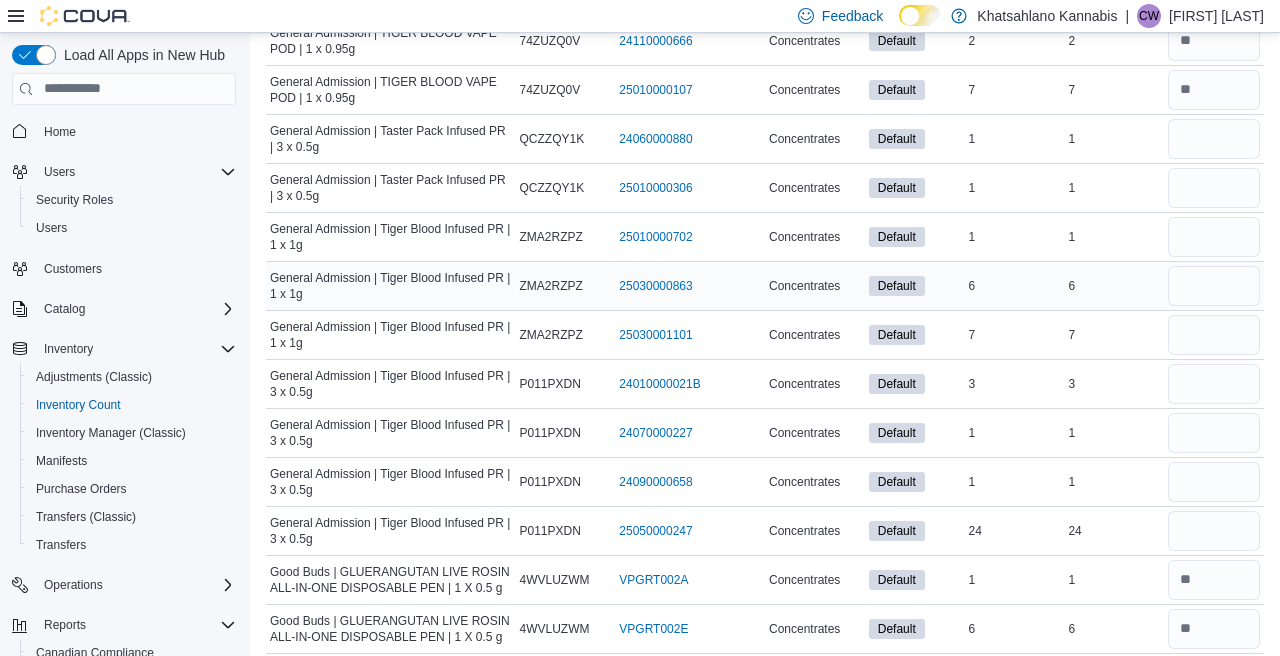 type 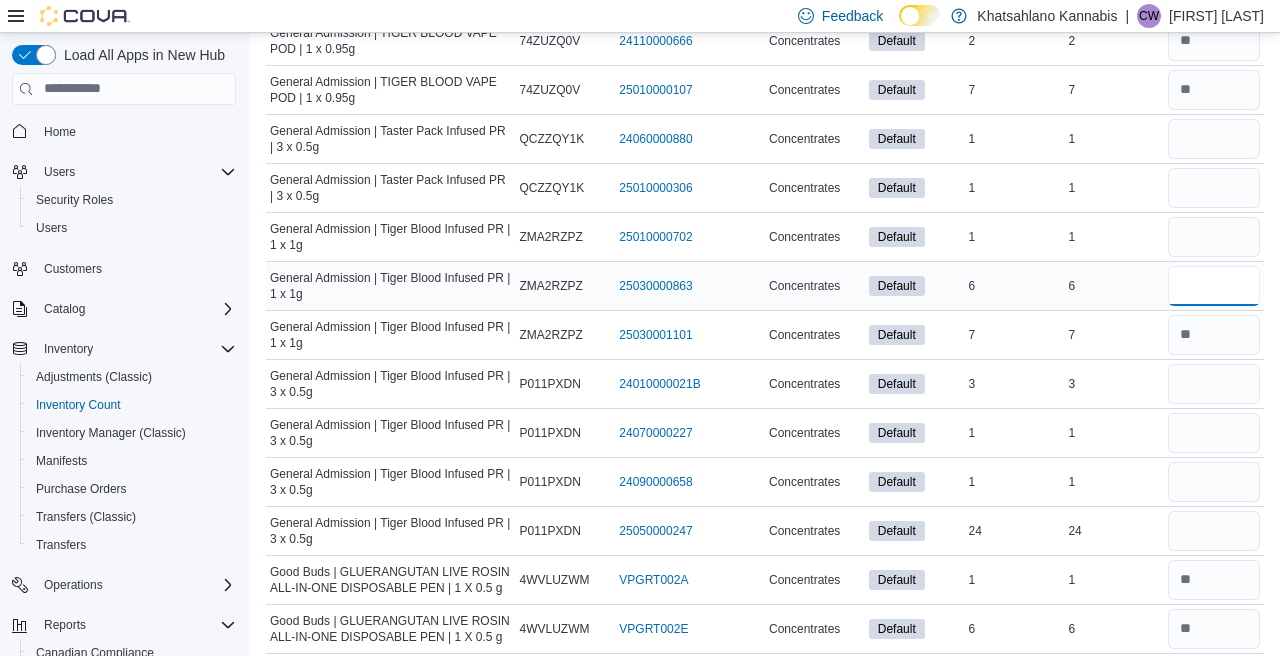 click at bounding box center [1214, 286] 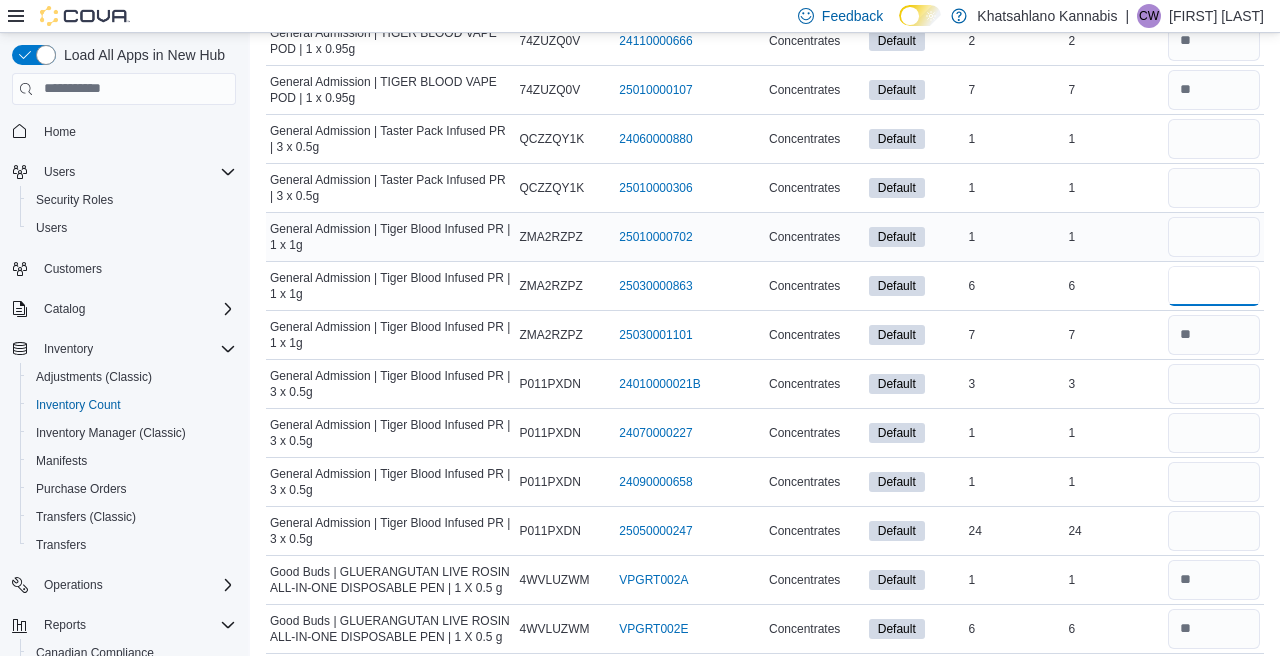 type on "*" 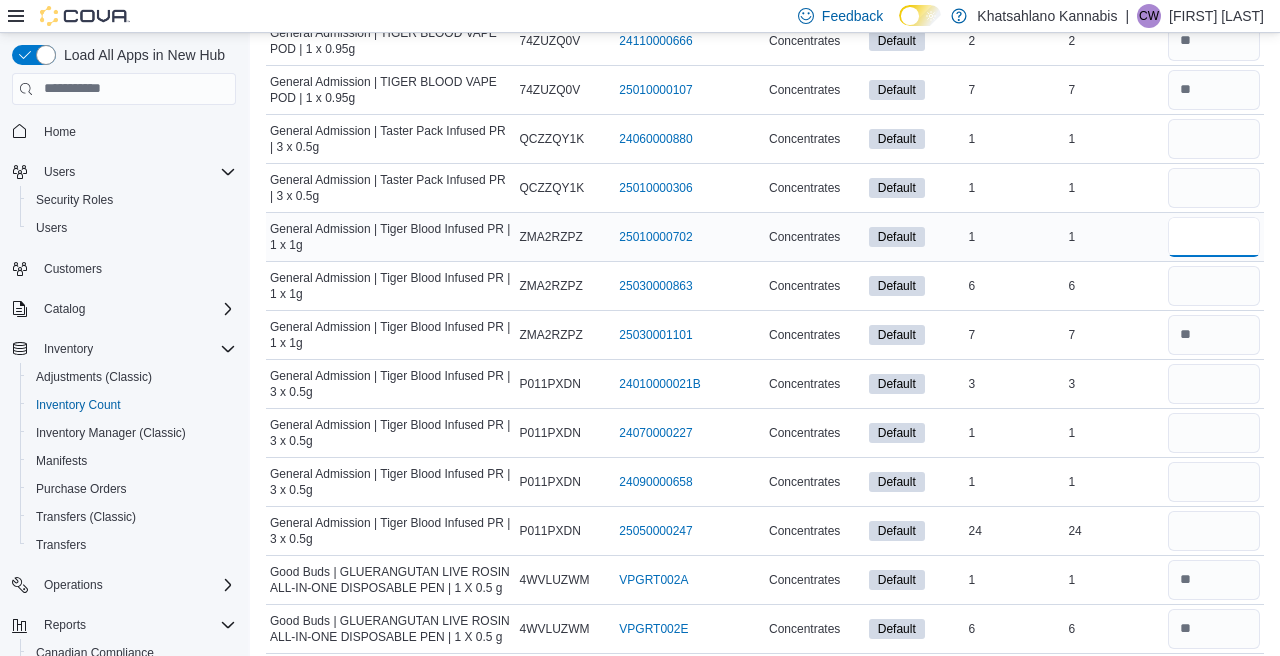type 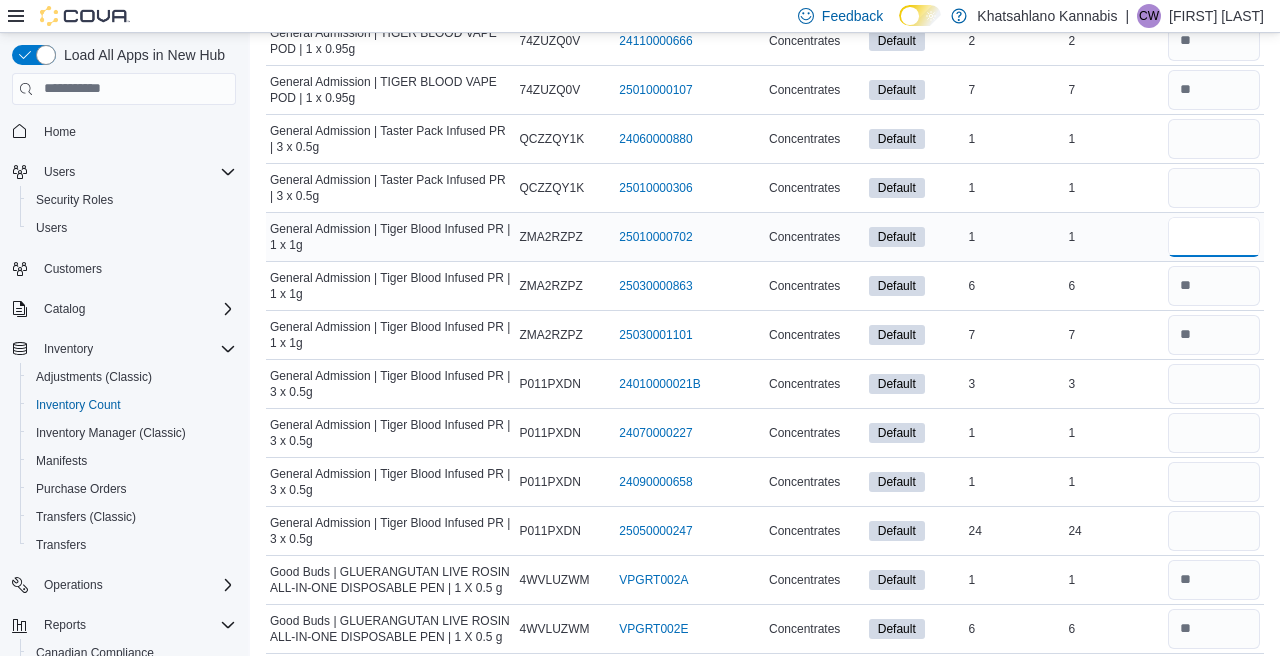 click at bounding box center (1214, 237) 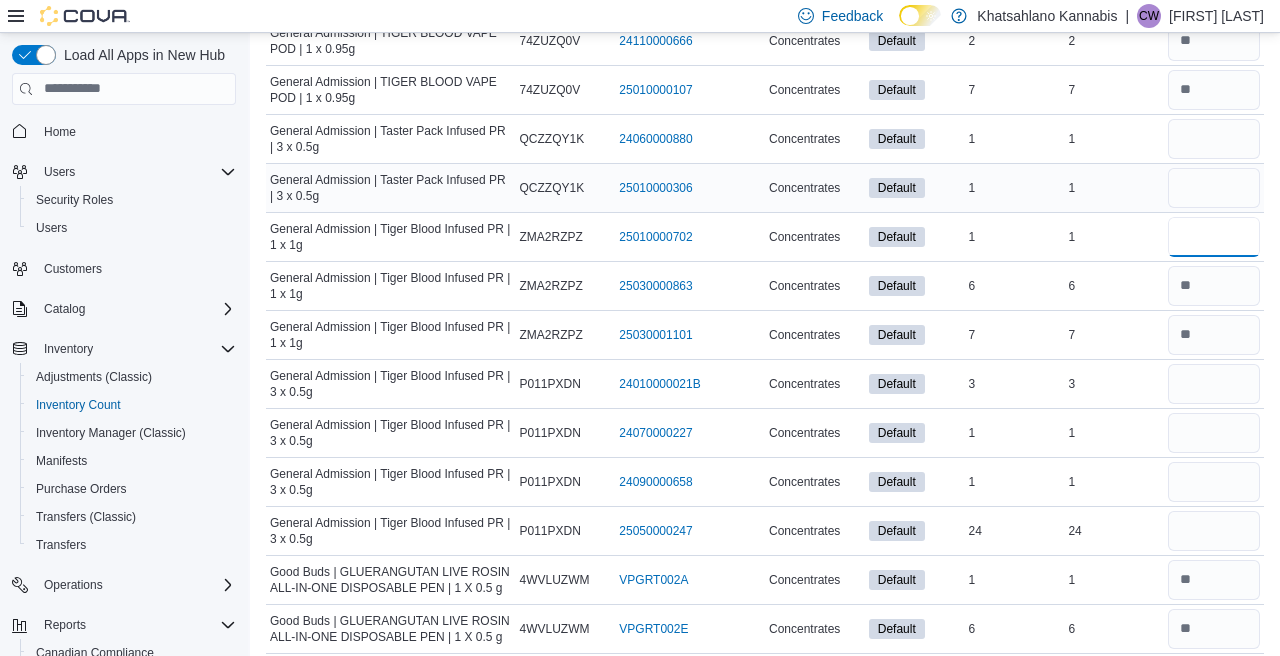 type on "*" 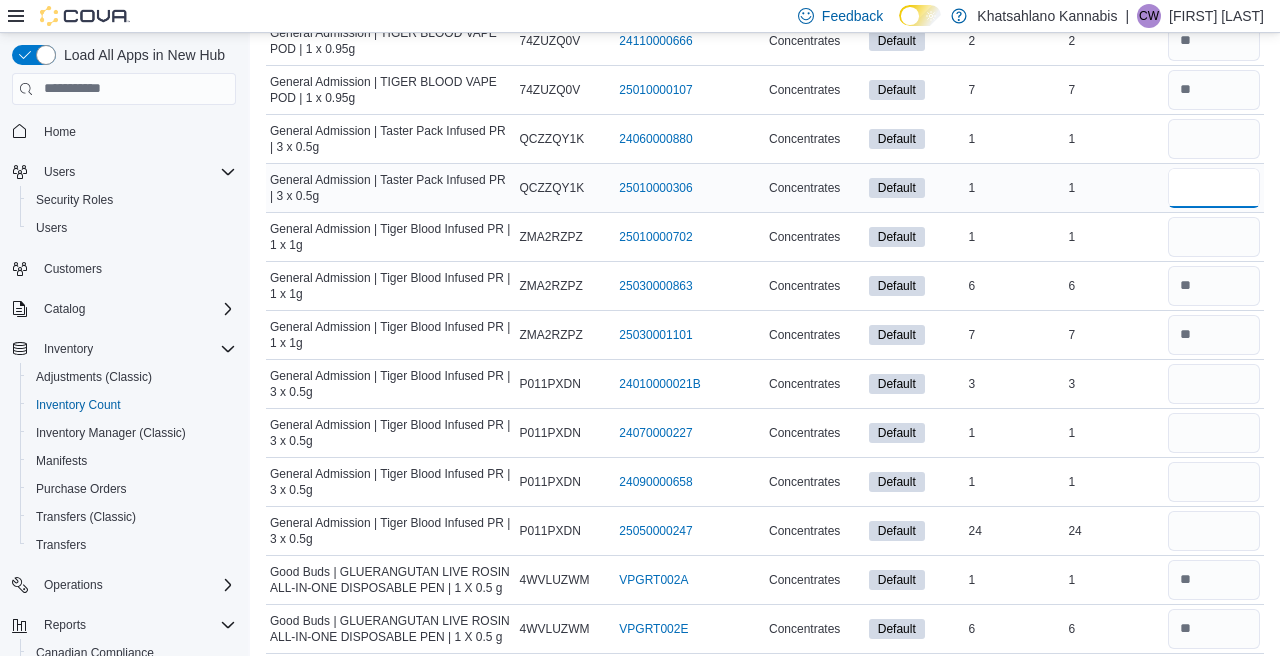 type 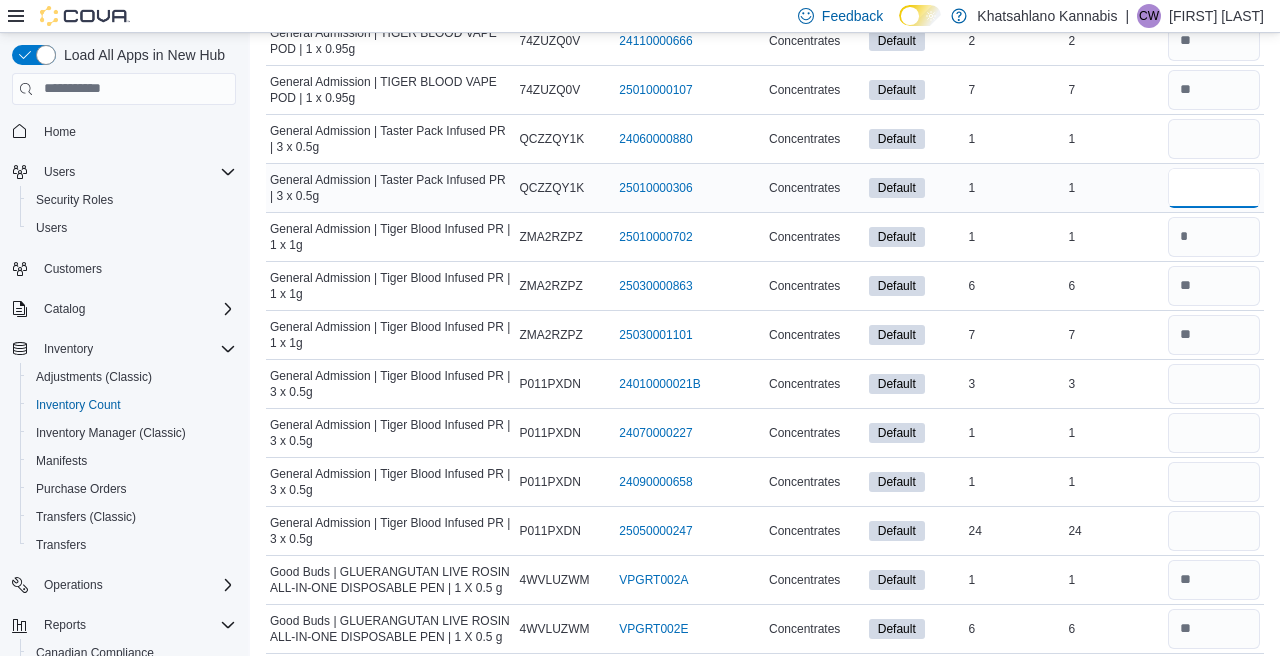 click at bounding box center (1214, 188) 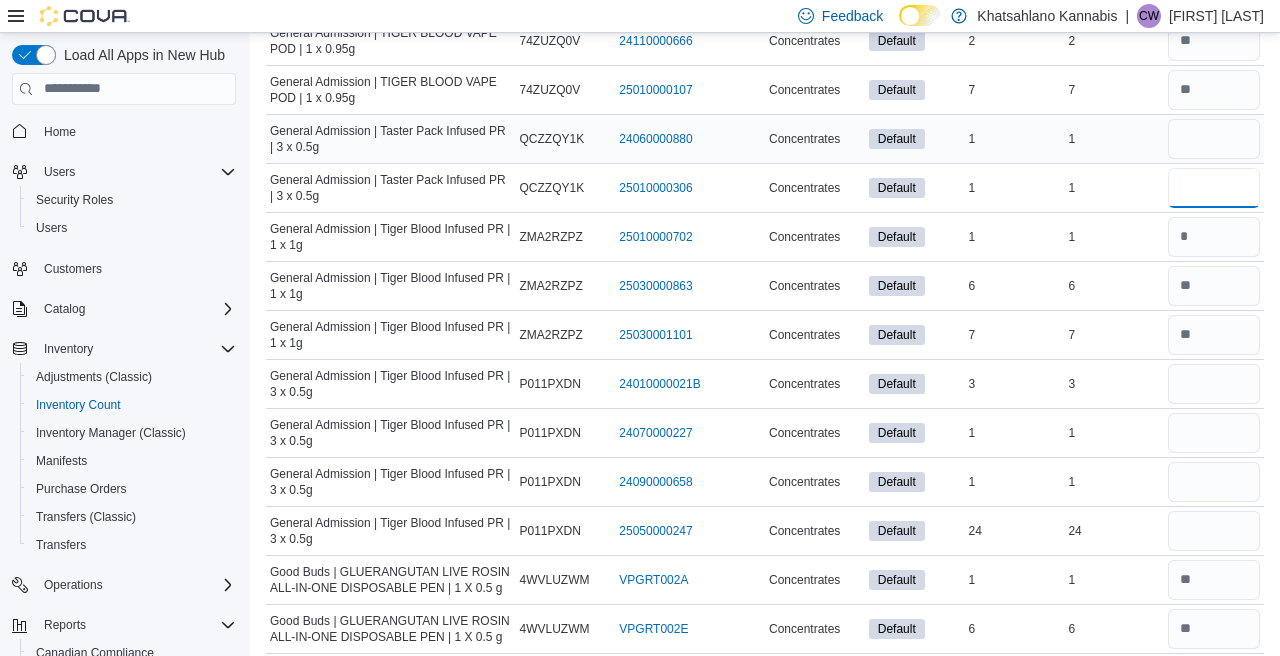 type on "*" 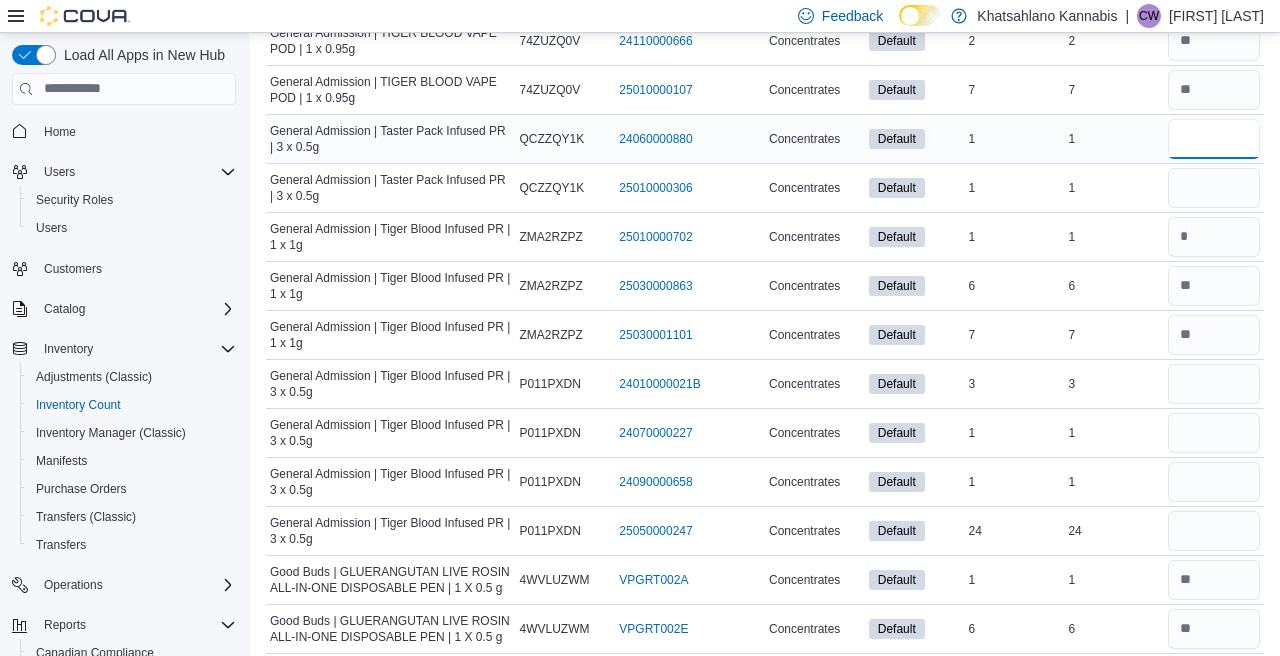 type 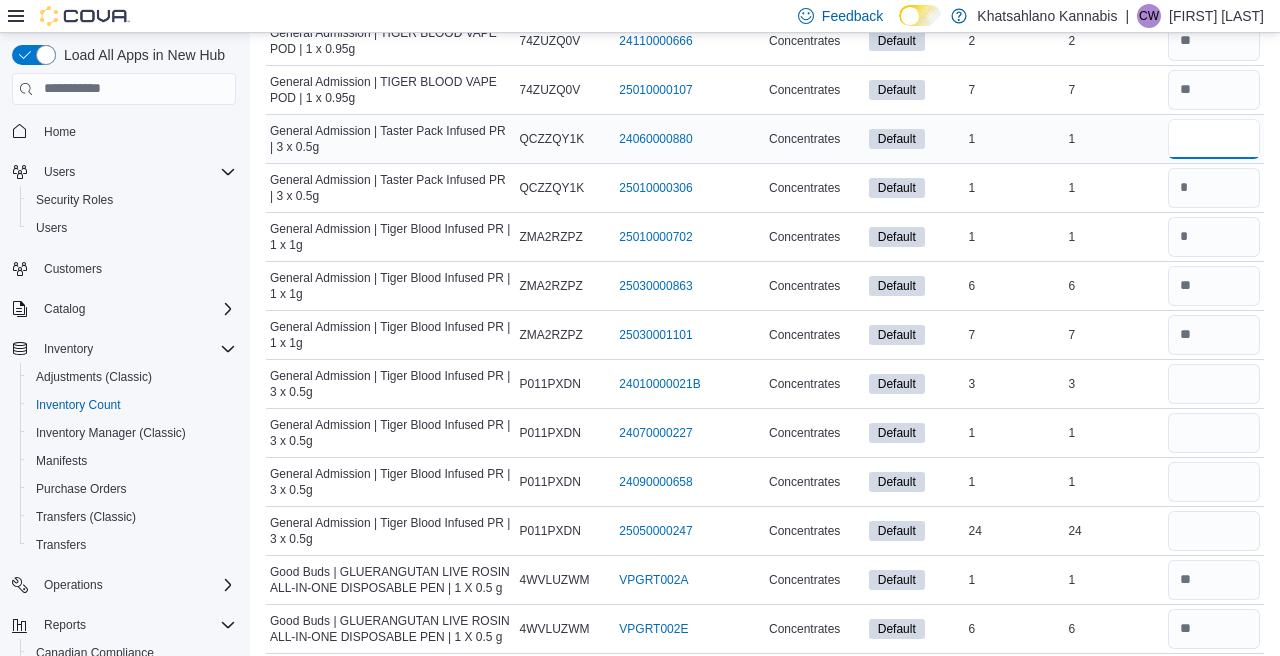 click at bounding box center [1214, 139] 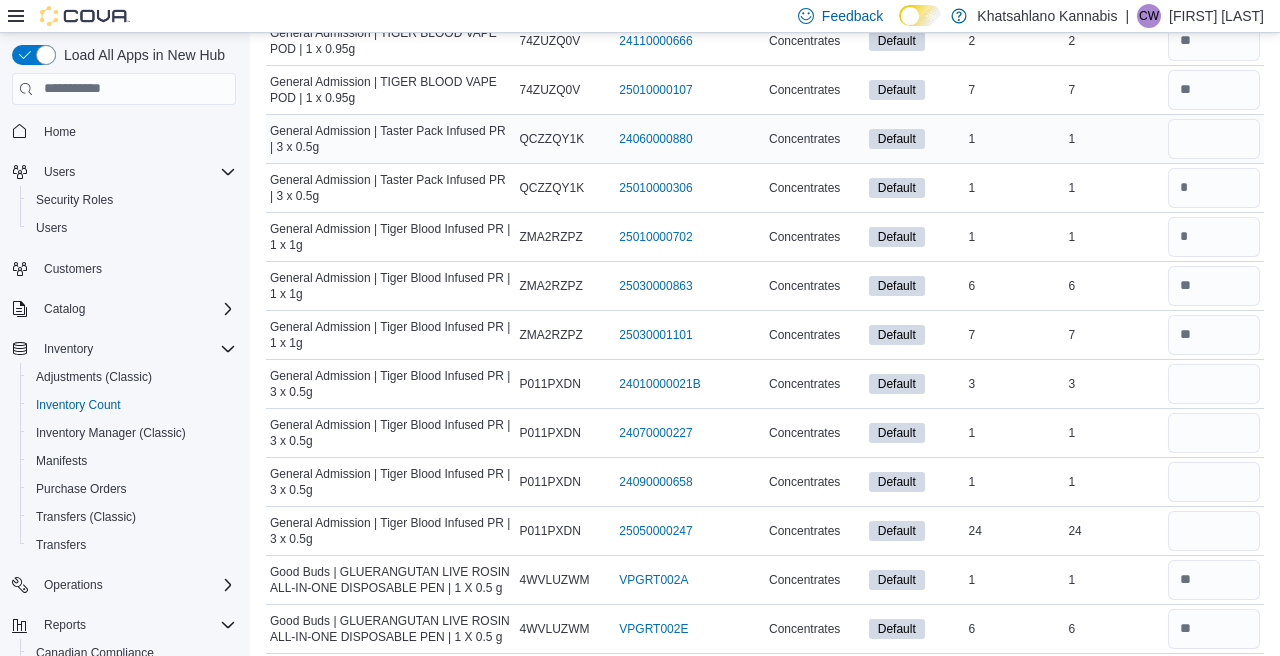 type 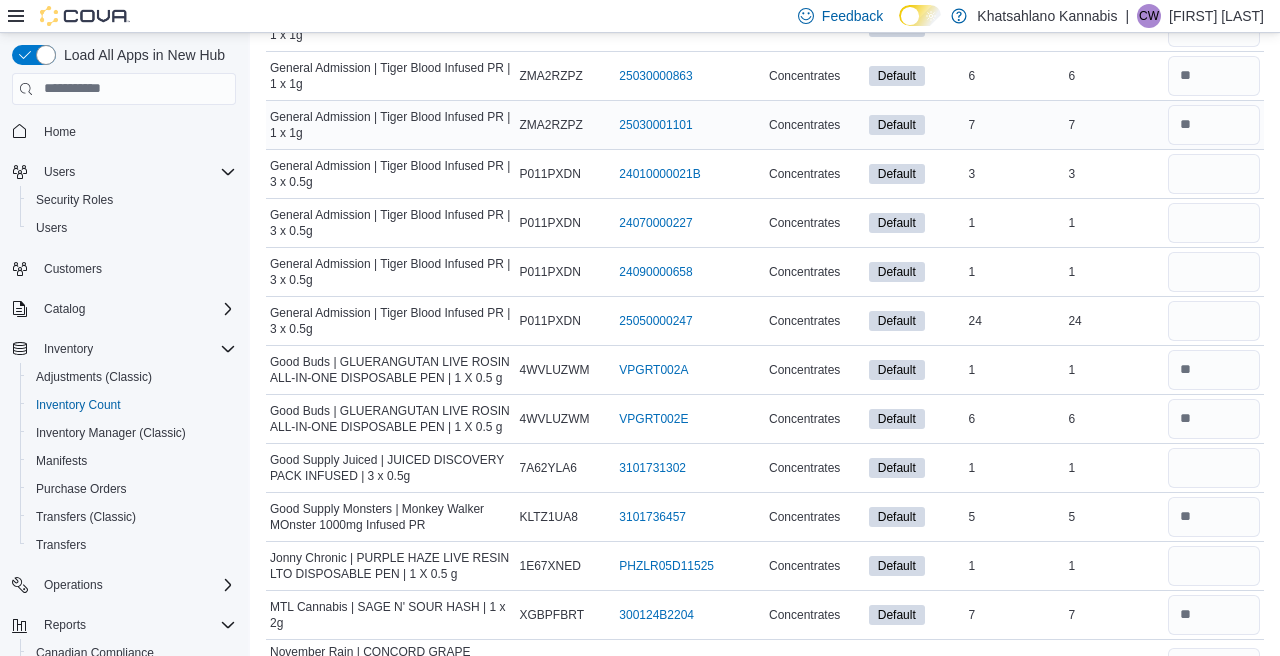 scroll, scrollTop: 2786, scrollLeft: 0, axis: vertical 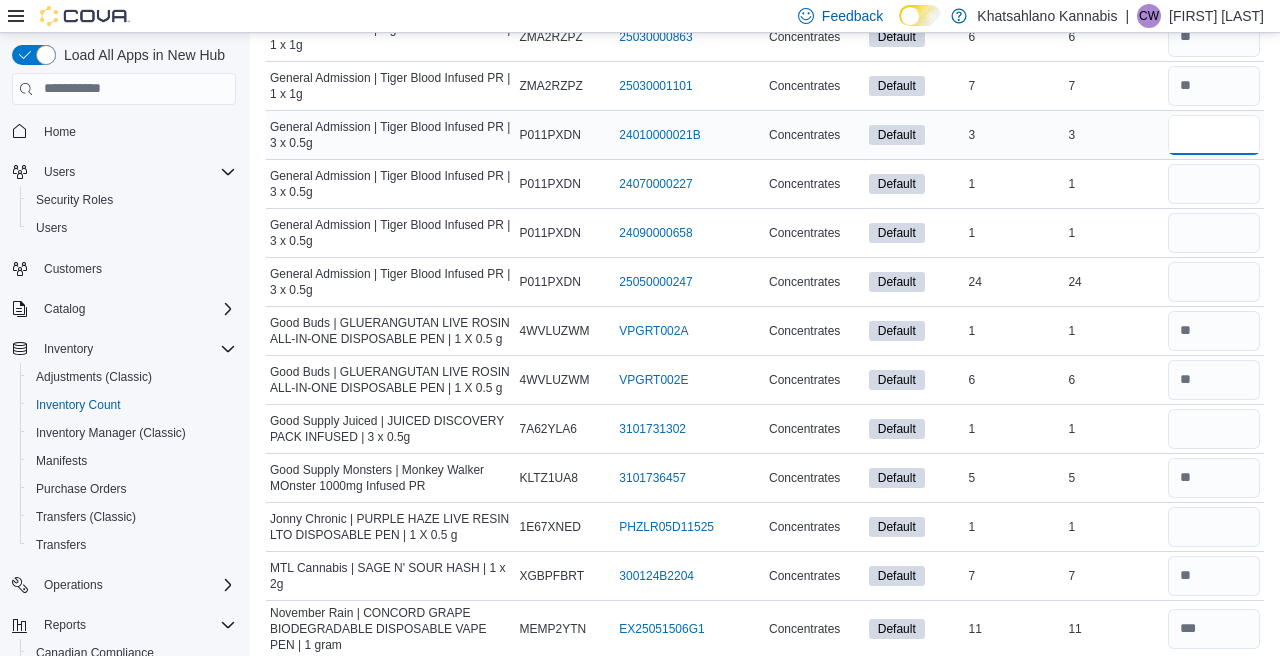 click at bounding box center (1214, 135) 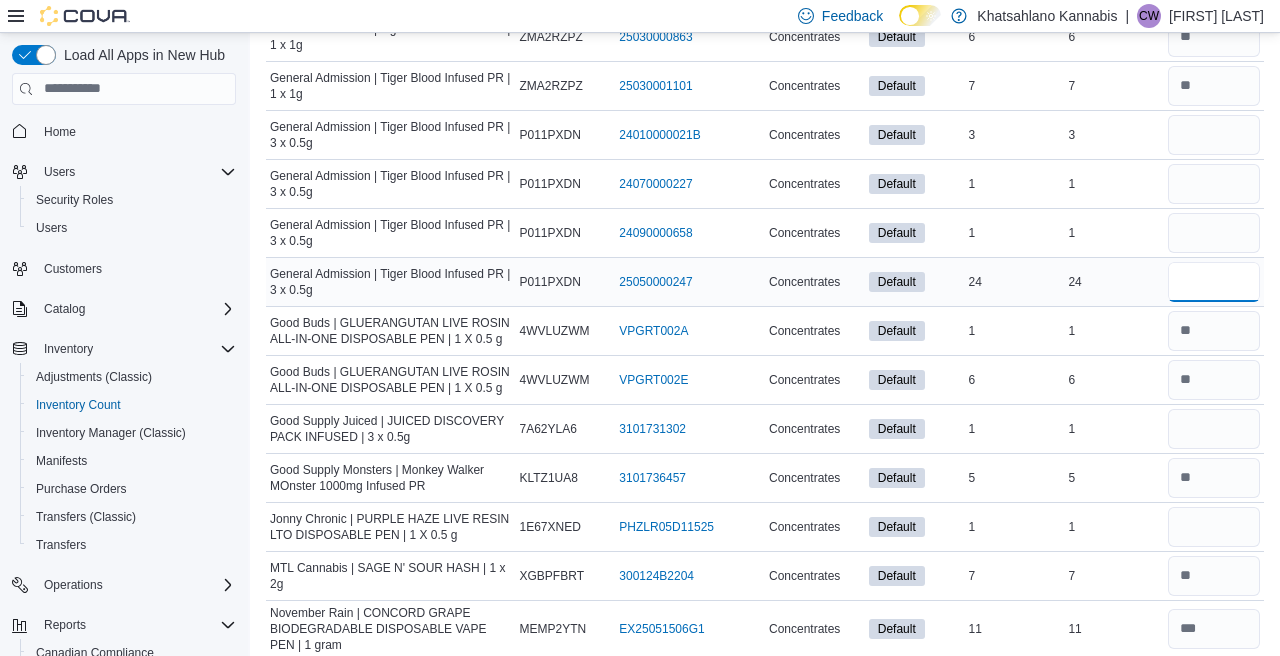 click at bounding box center [1214, 282] 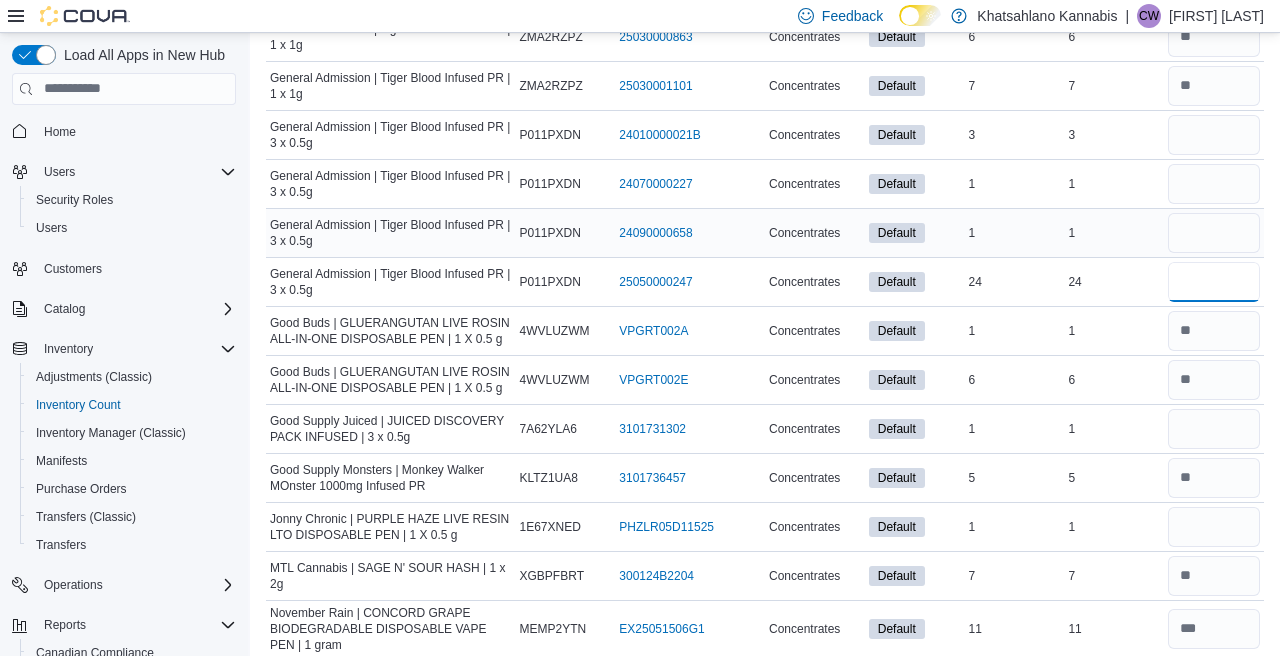 type on "**" 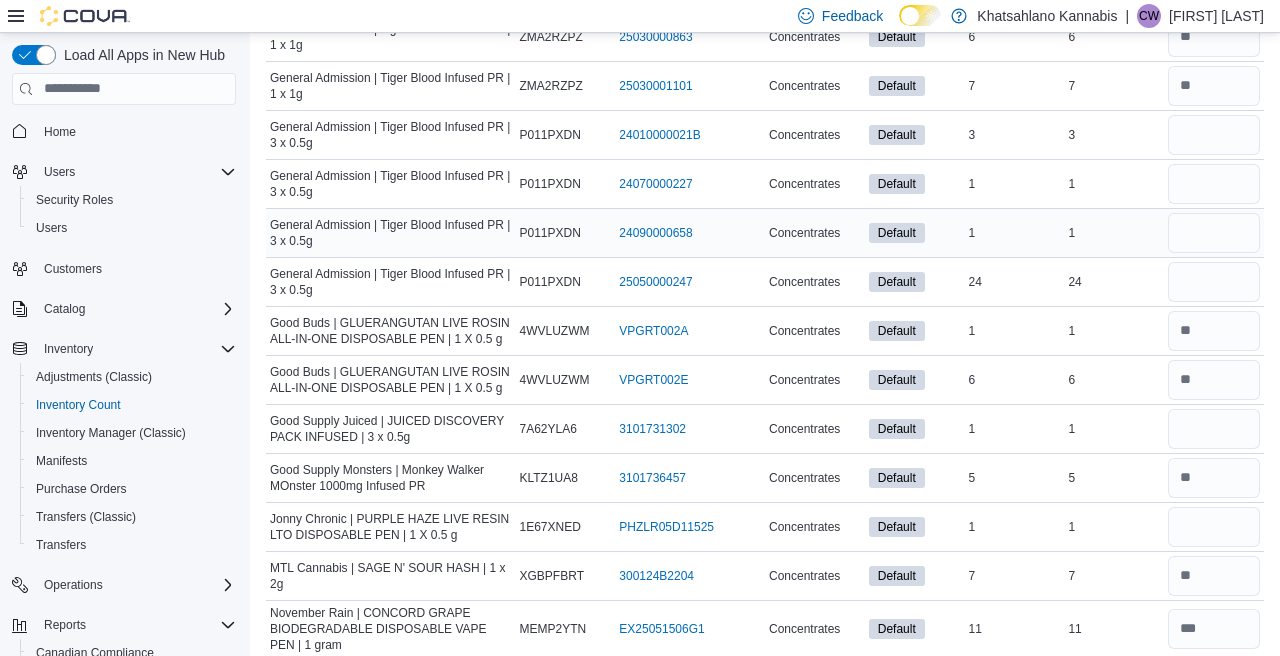 type 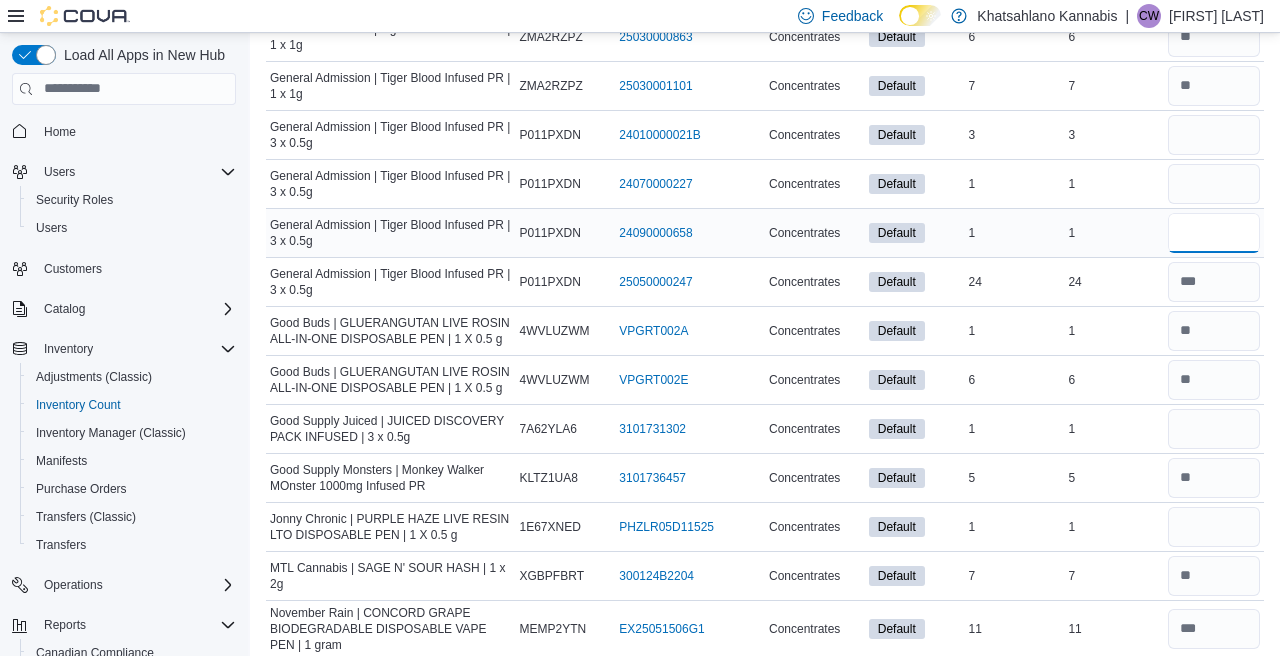click at bounding box center (1214, 233) 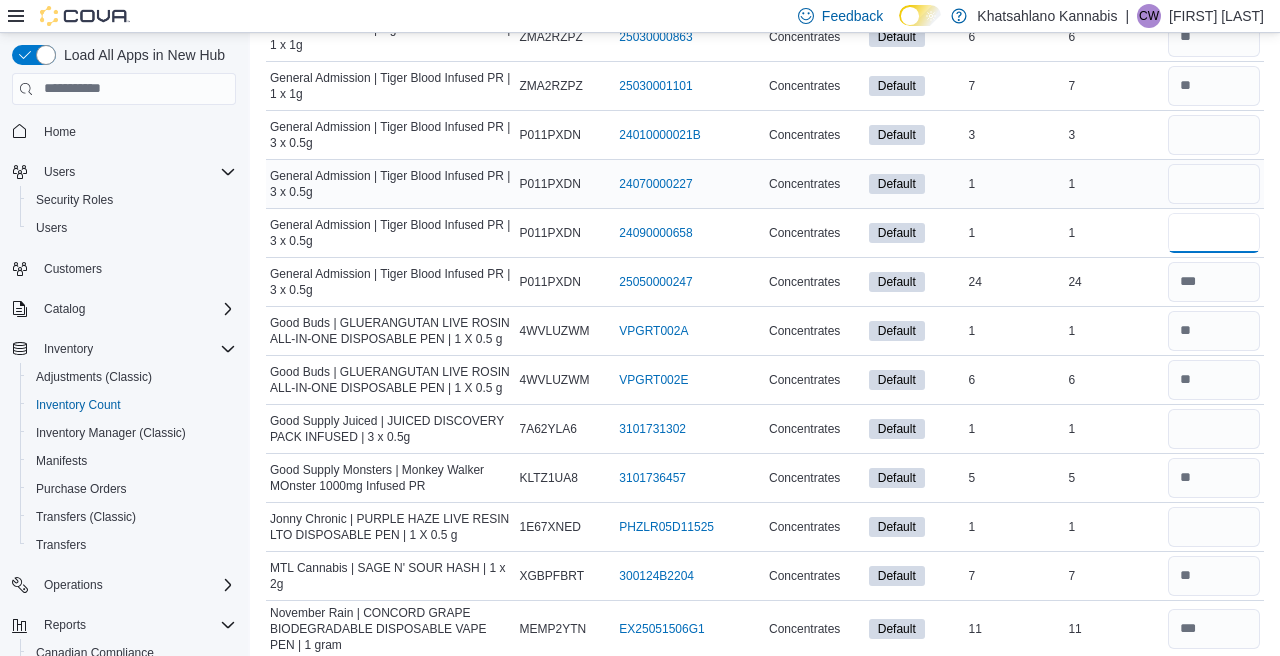 type on "*" 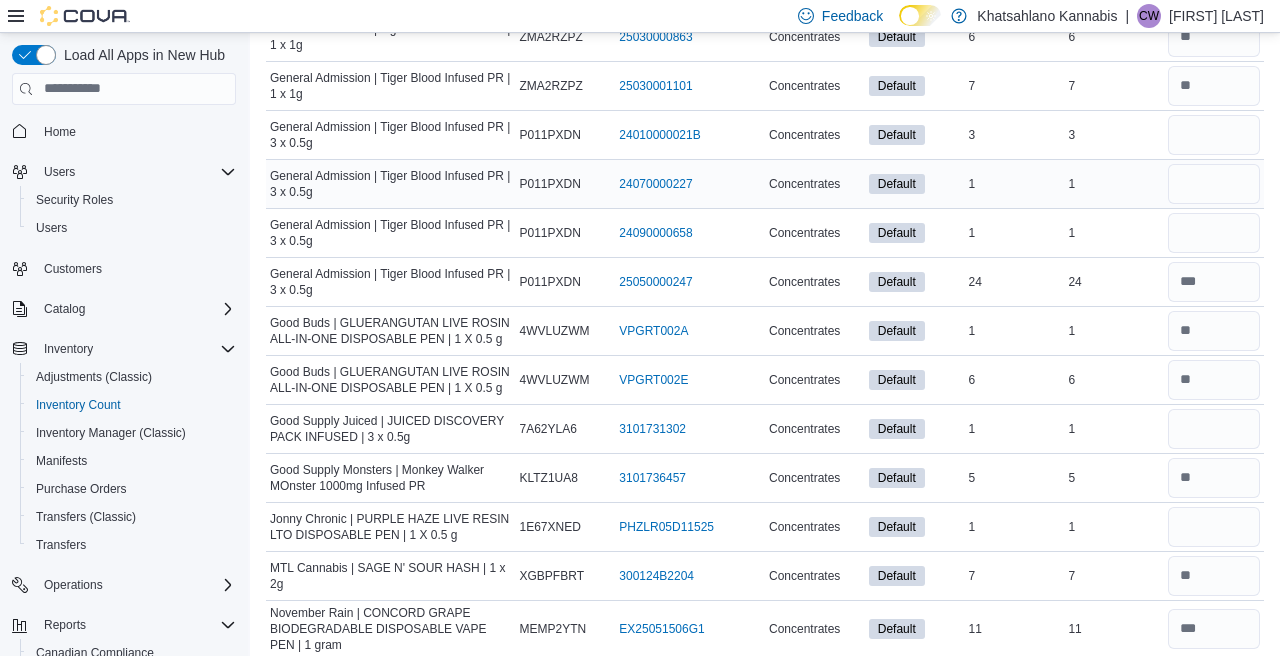 type 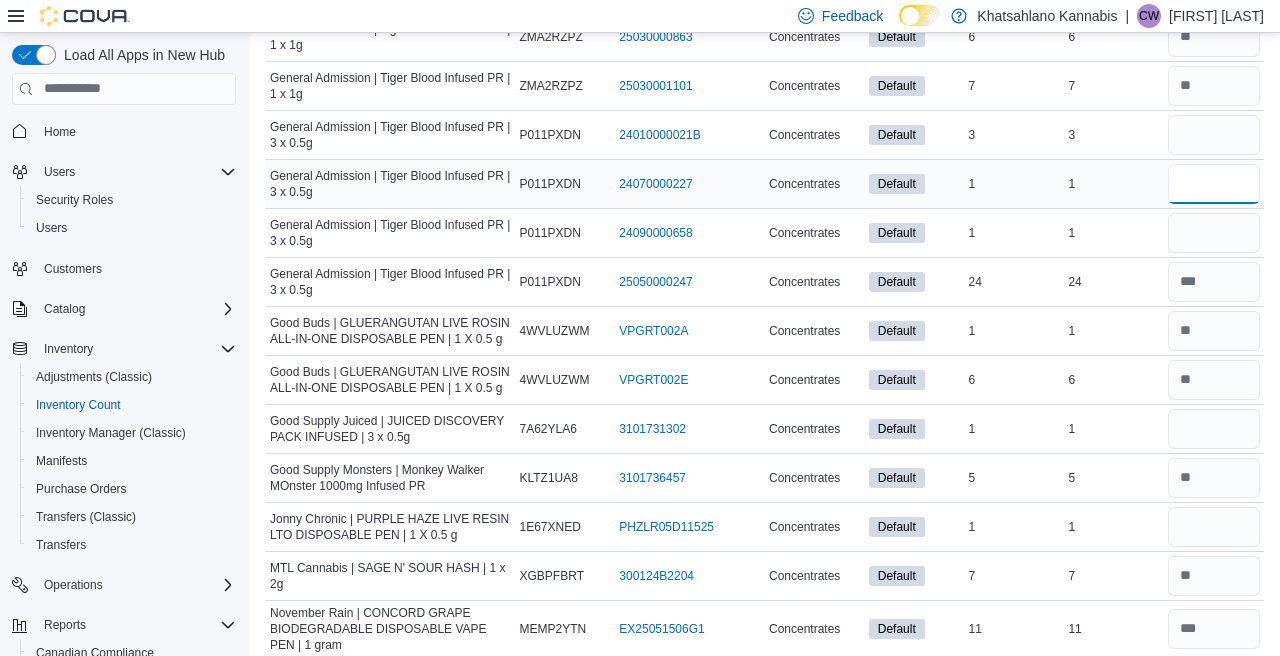 click at bounding box center [1214, 184] 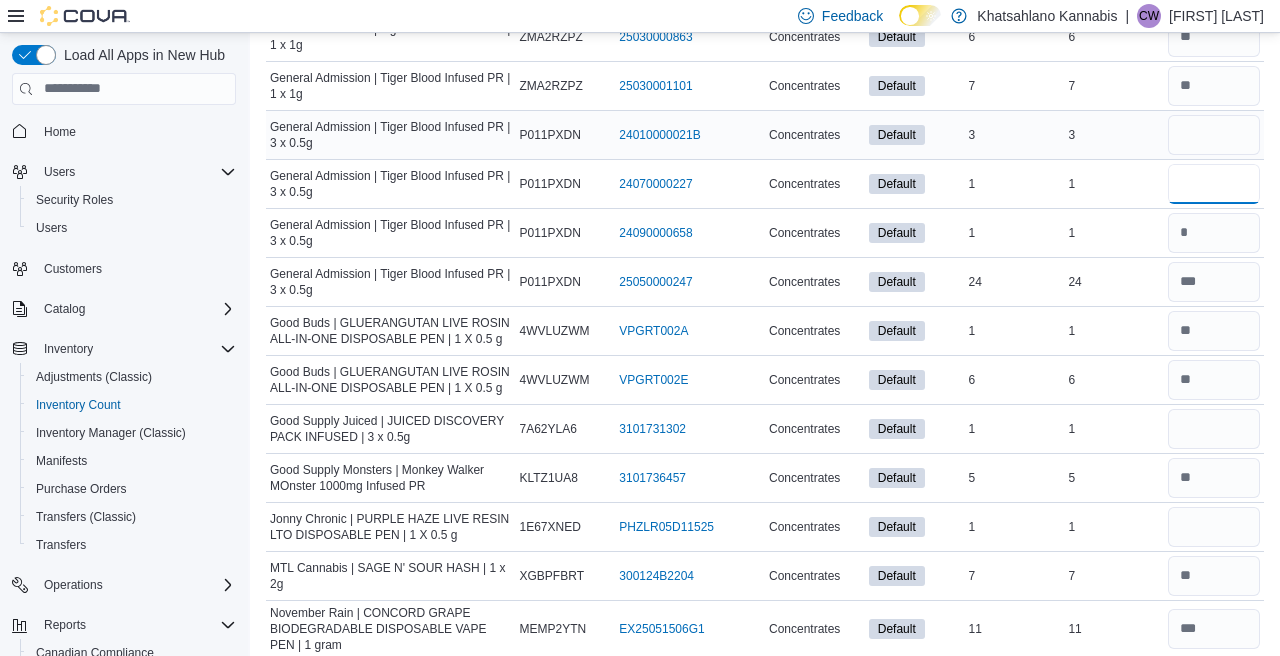 type on "*" 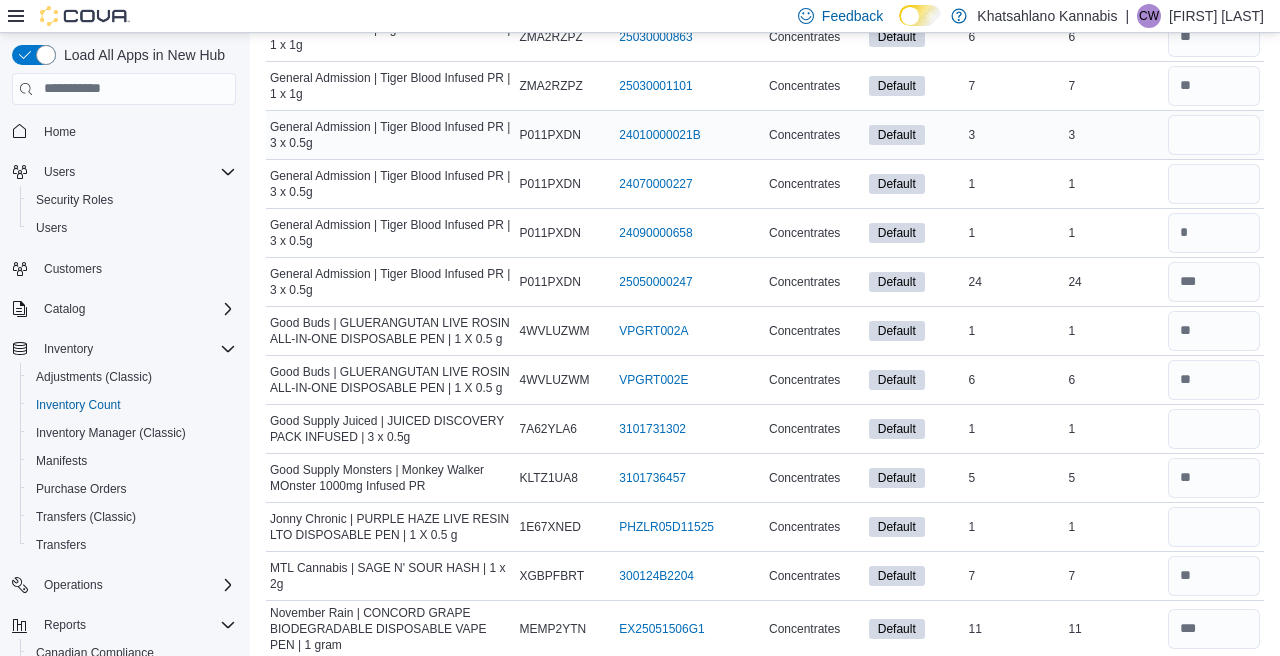 type 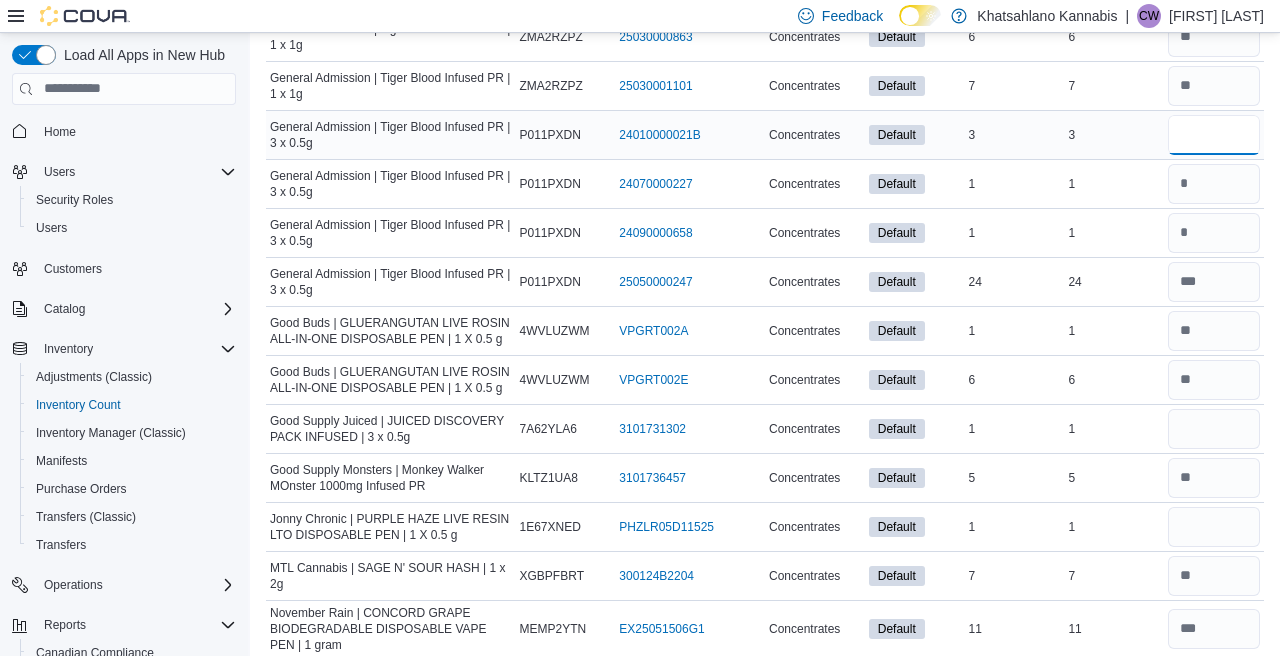 click at bounding box center [1214, 135] 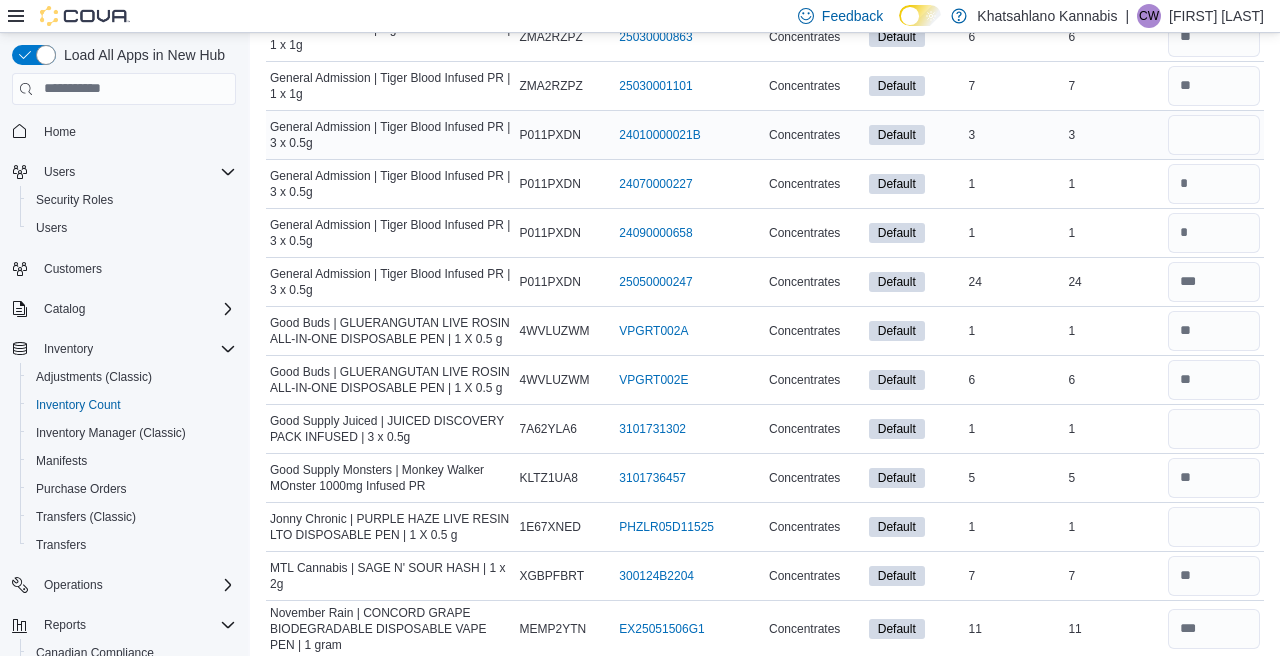 type 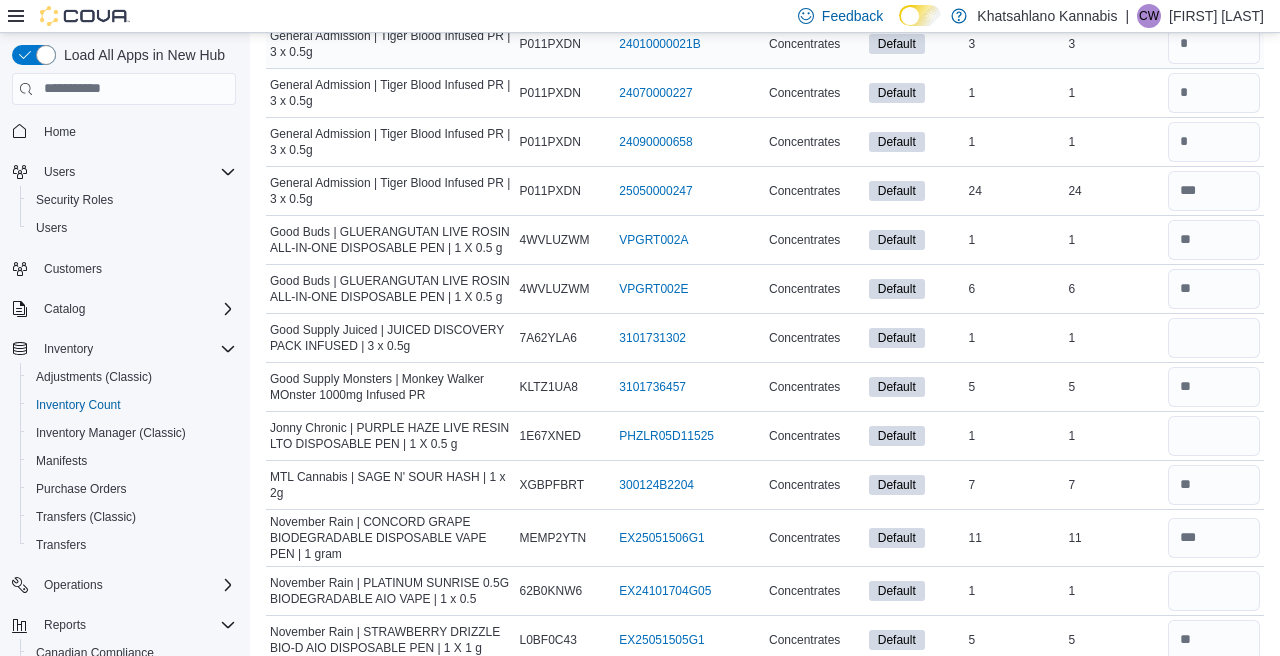 scroll, scrollTop: 2878, scrollLeft: 0, axis: vertical 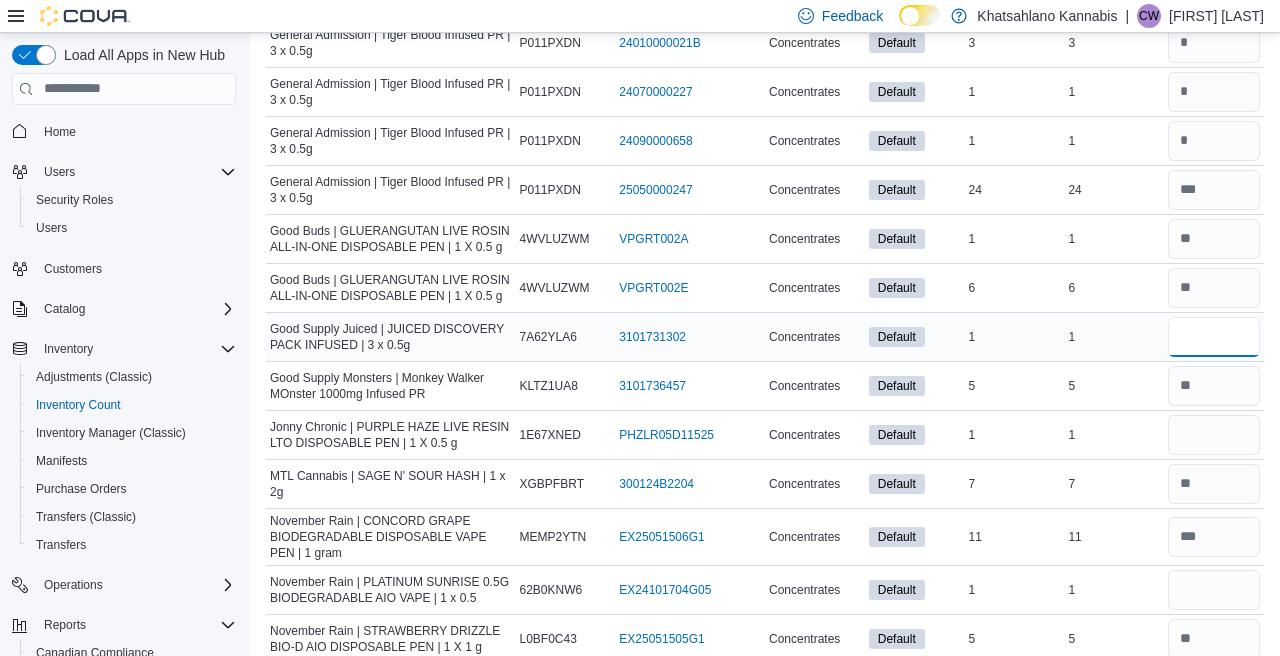 click at bounding box center [1214, 337] 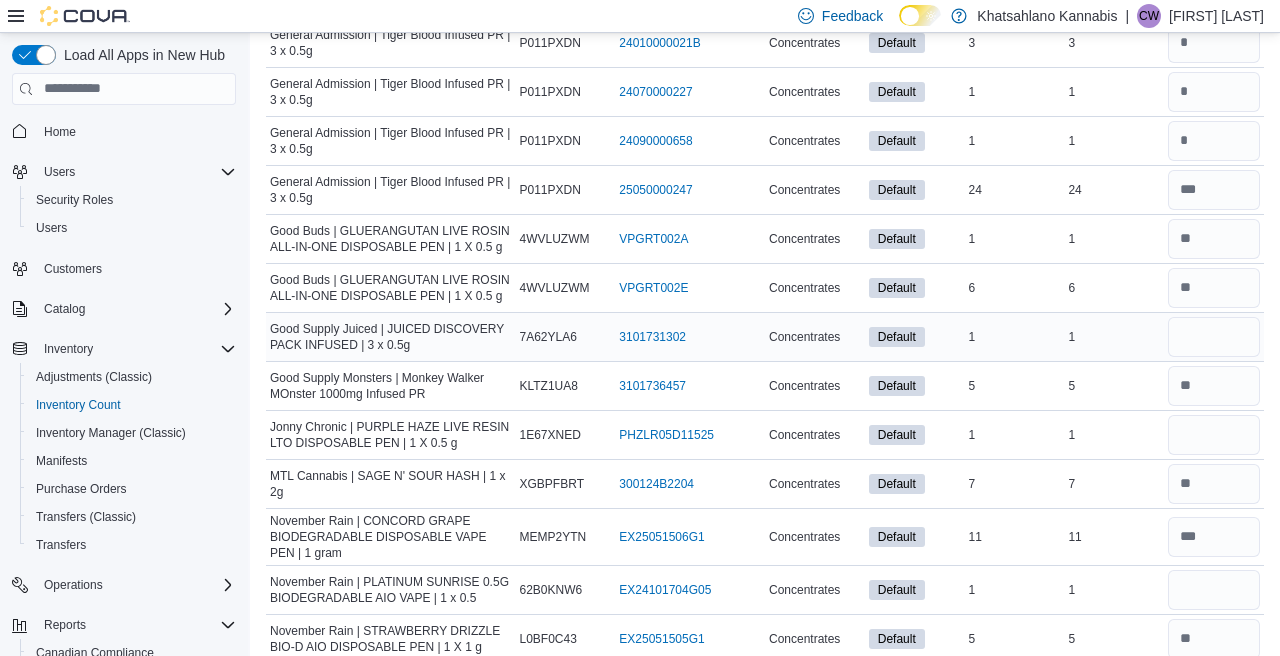 type 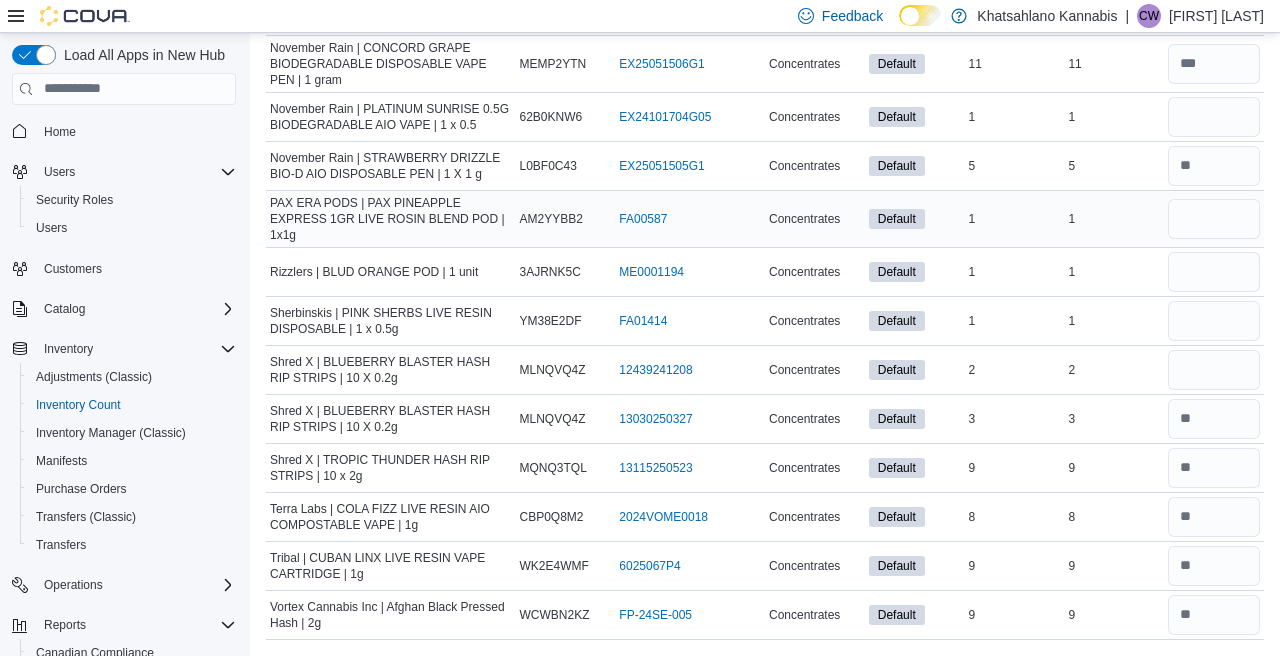 scroll, scrollTop: 3351, scrollLeft: 0, axis: vertical 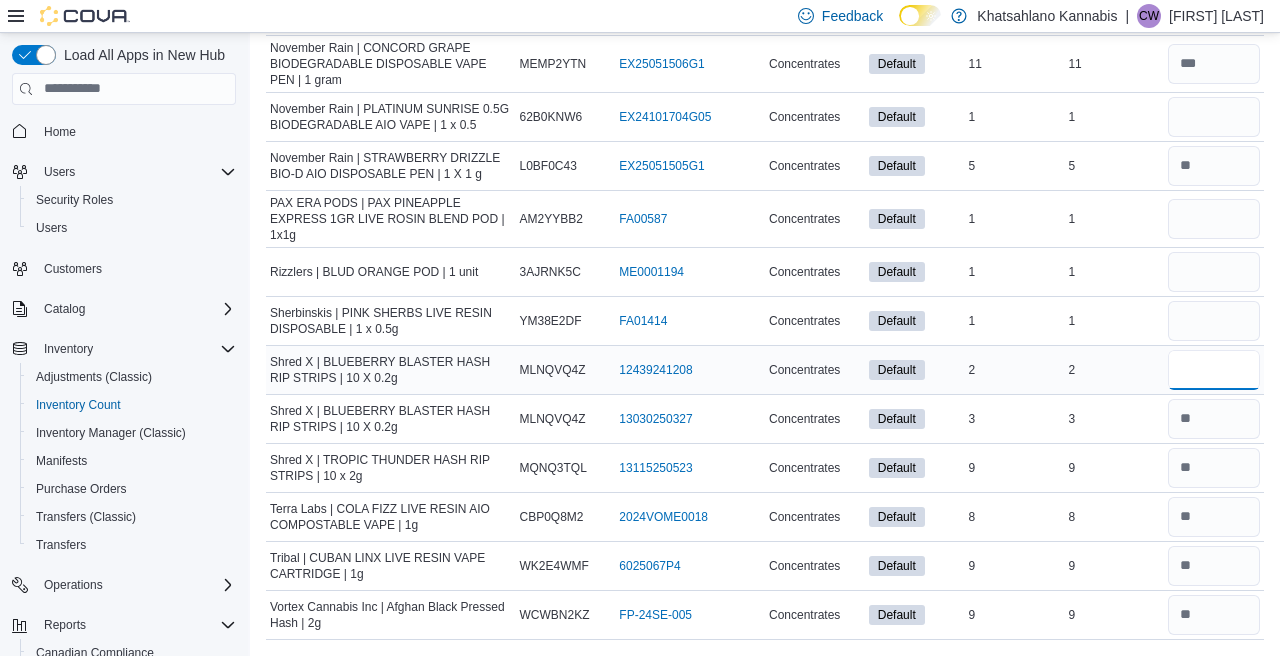 click at bounding box center [1214, 370] 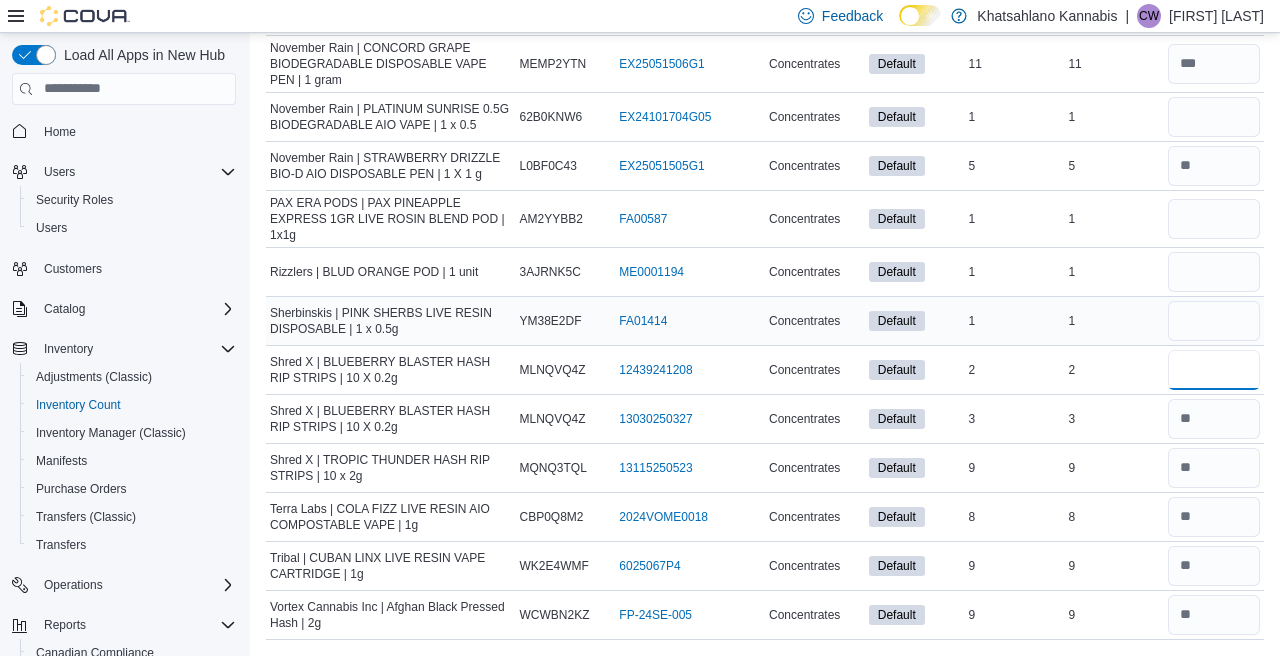type on "*" 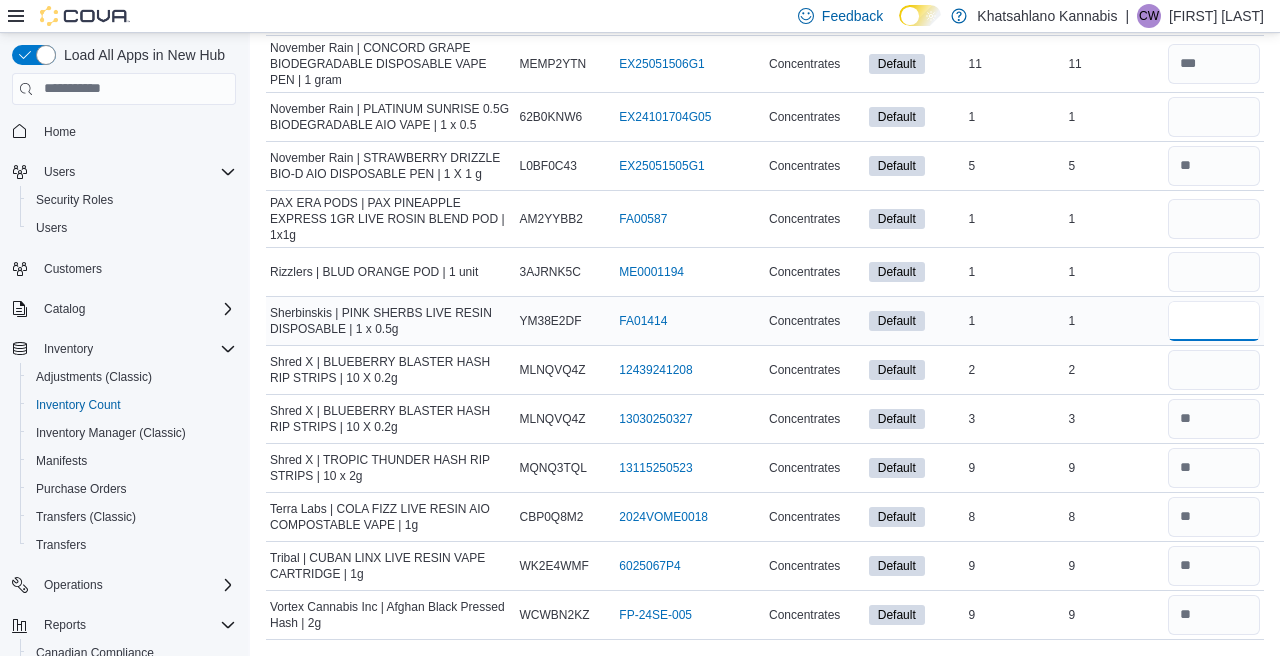 type 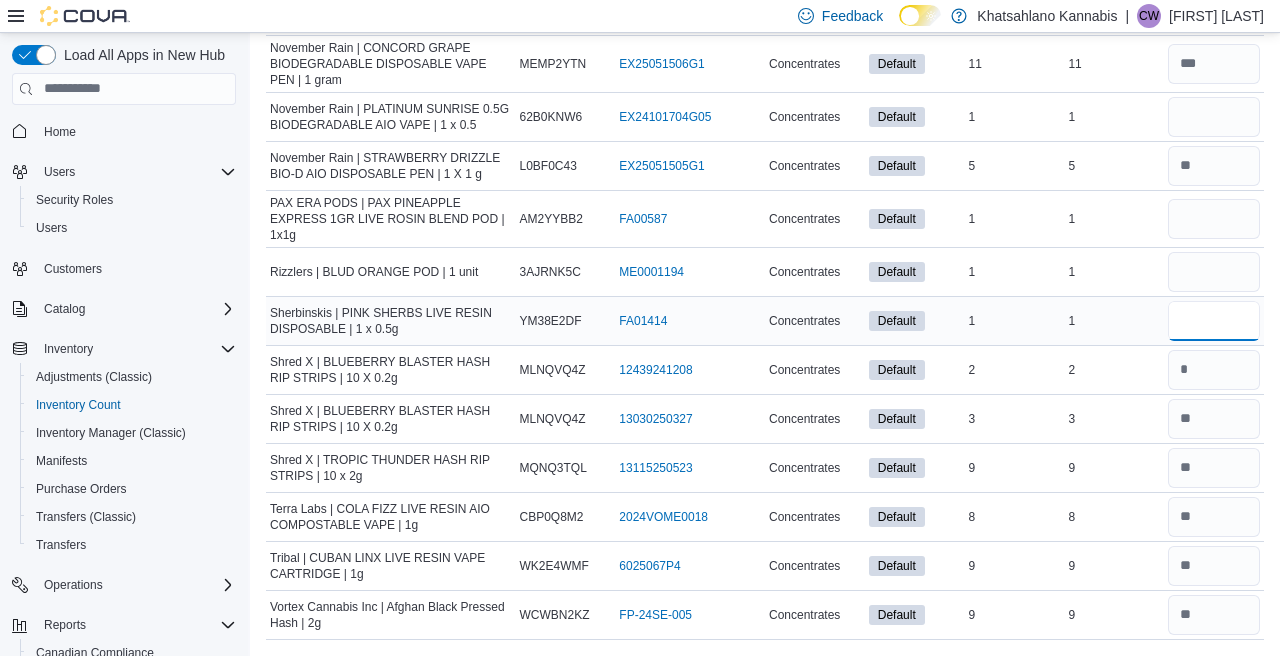 click at bounding box center [1214, 321] 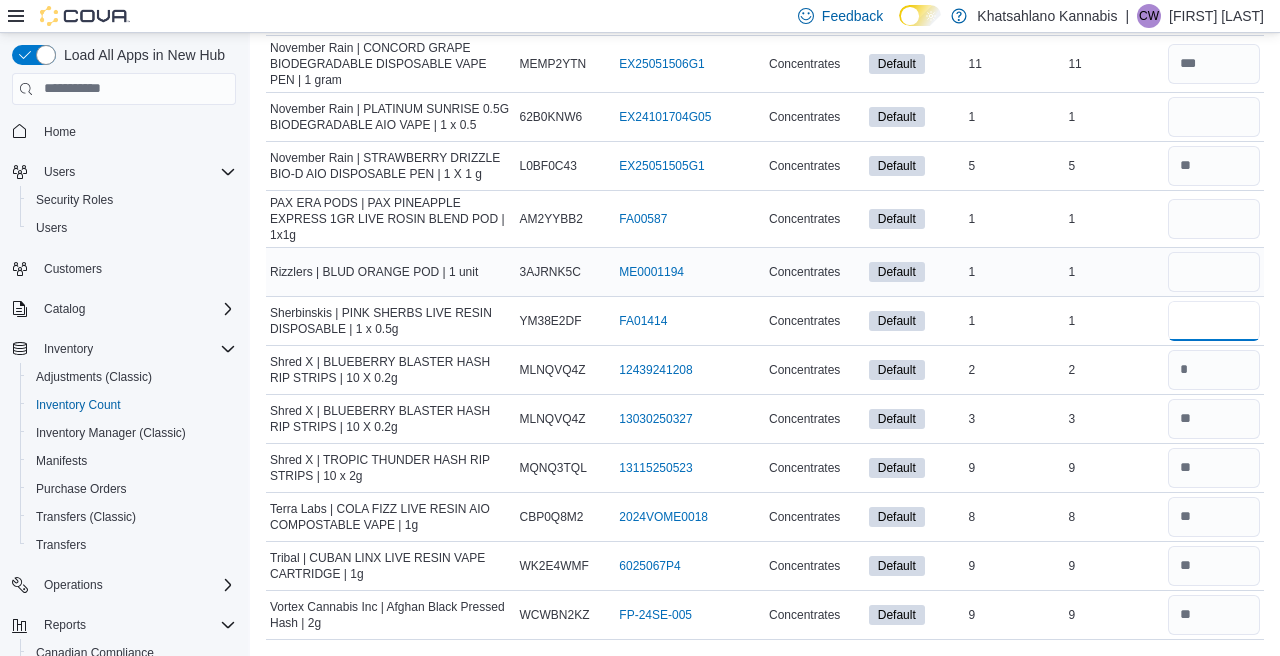 type on "*" 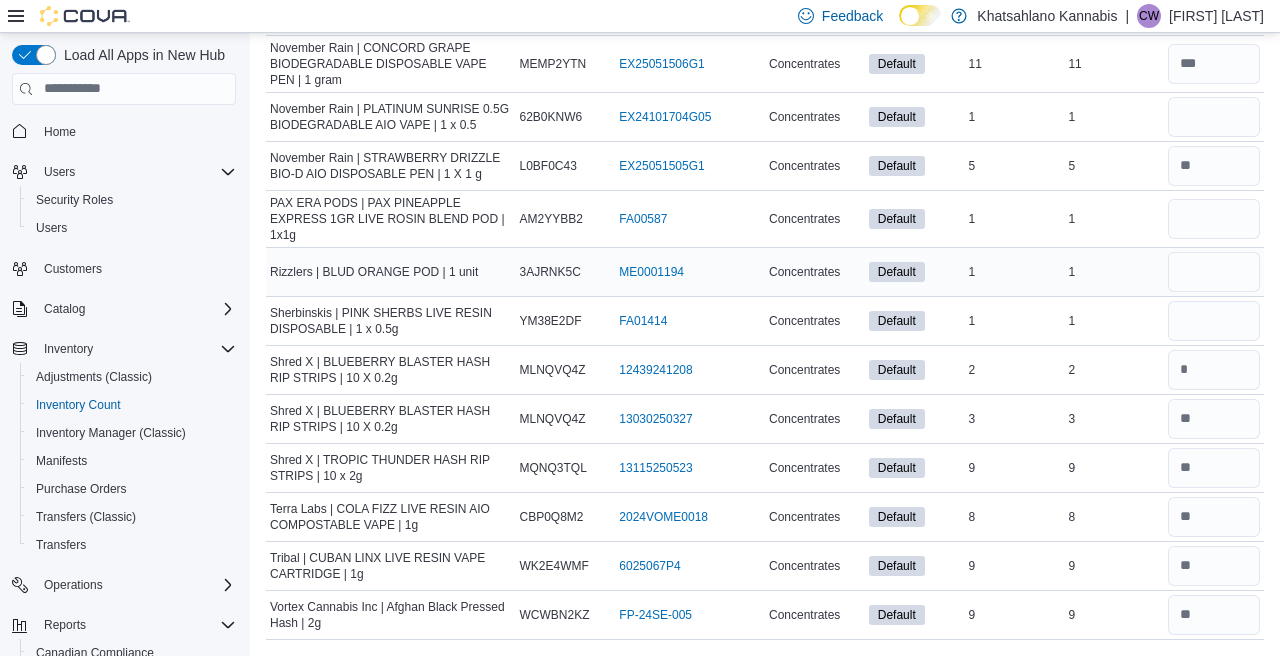 type 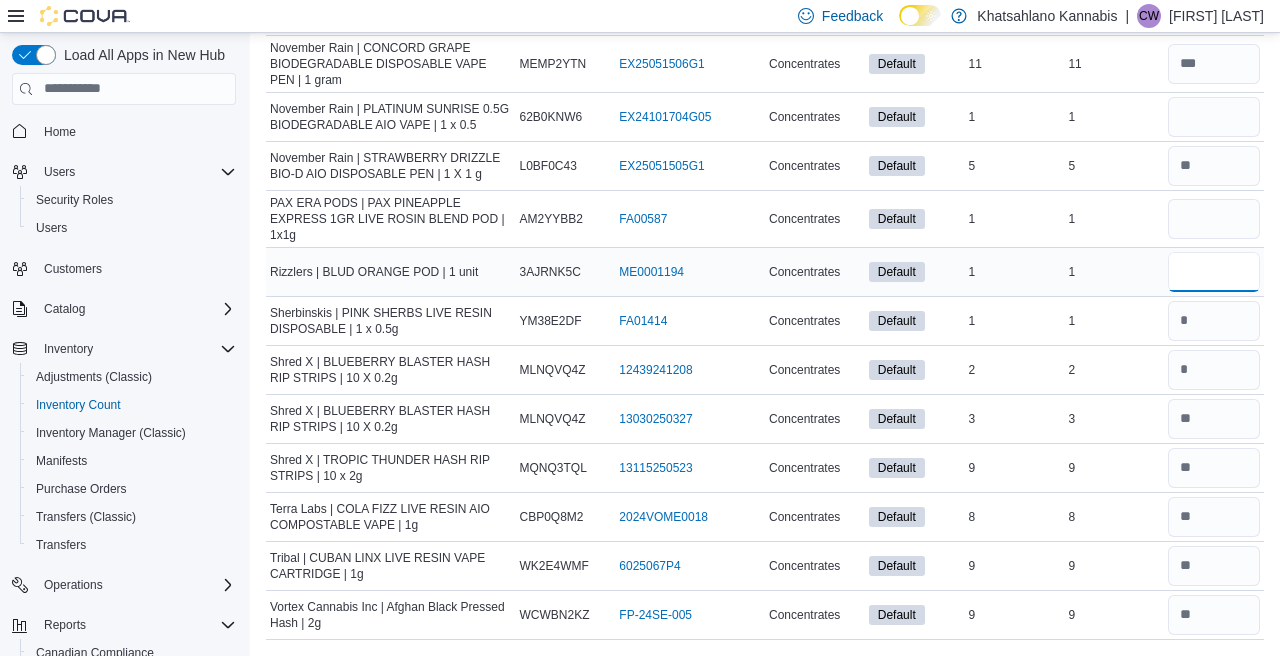 click at bounding box center (1214, 272) 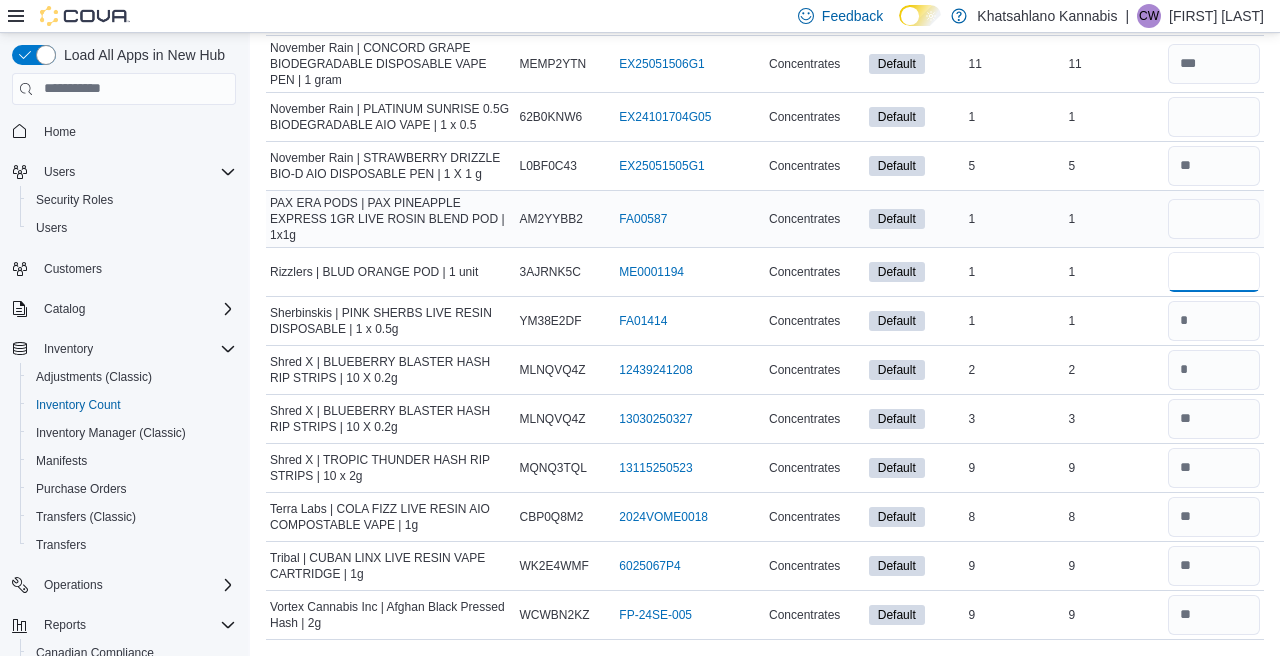 type on "*" 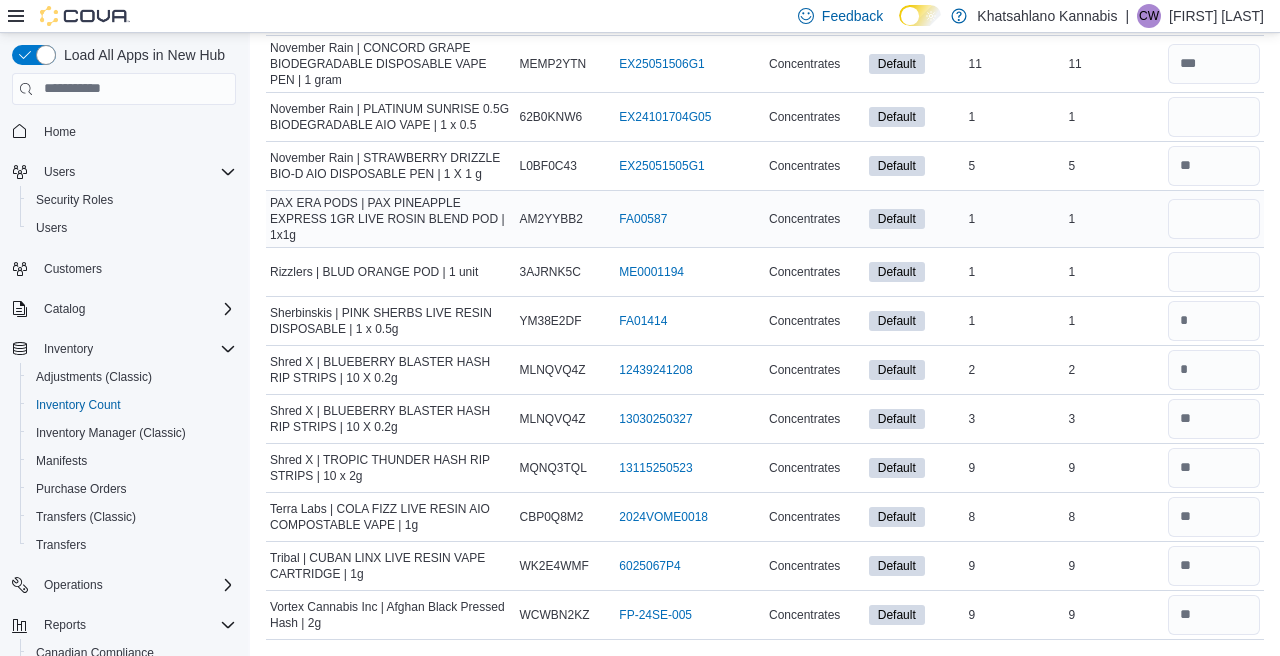 type 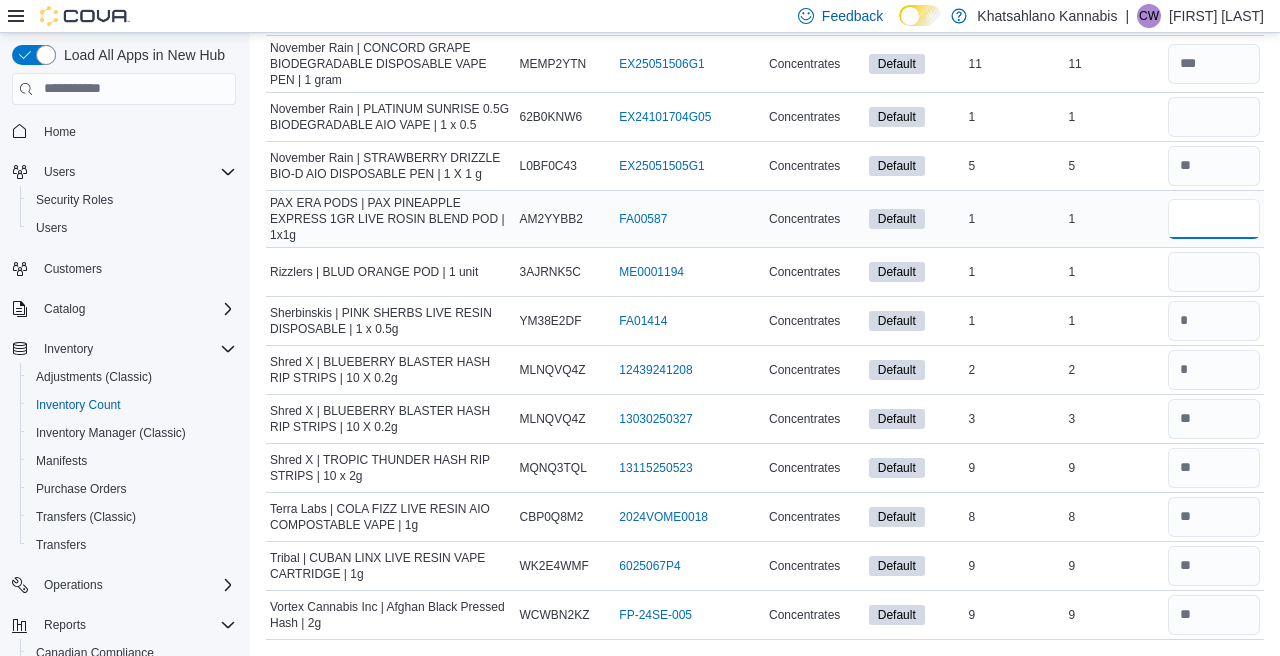 click at bounding box center [1214, 219] 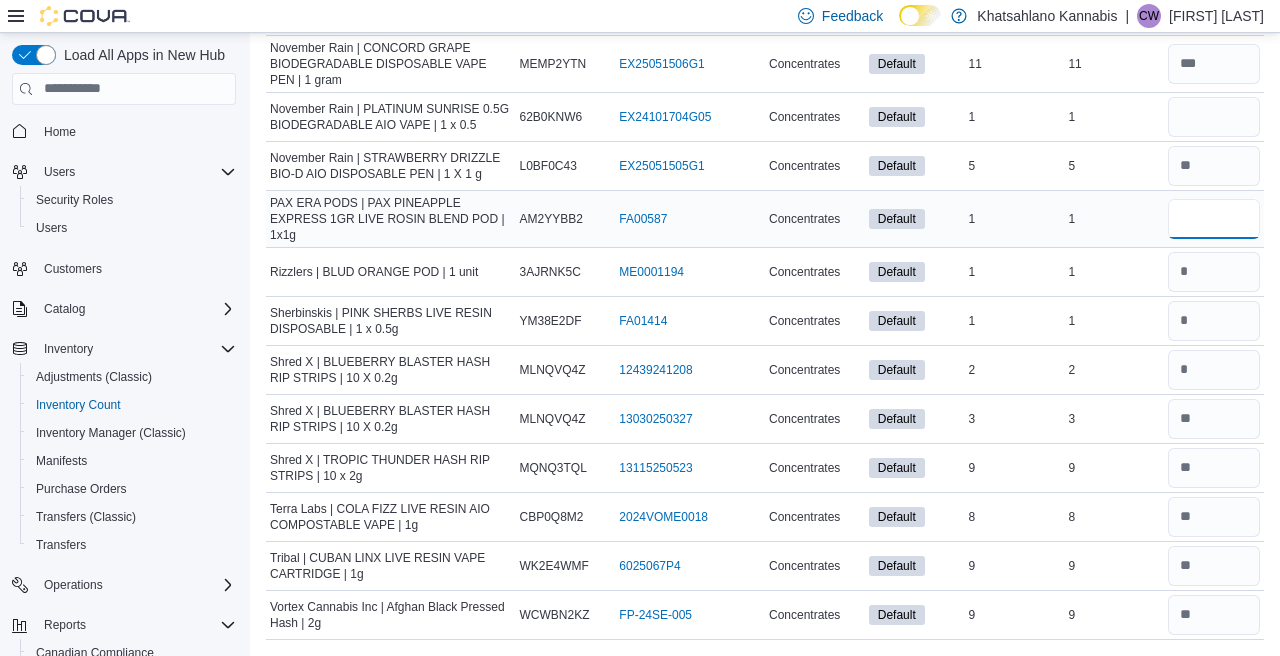 type on "*" 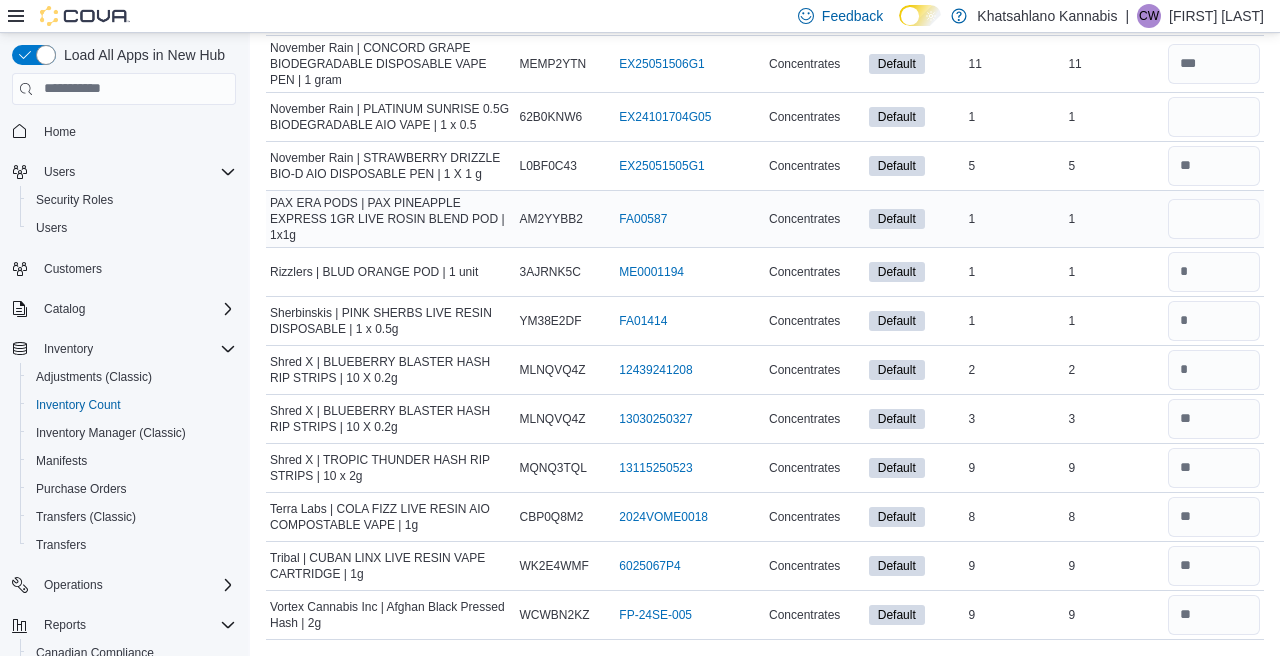 type 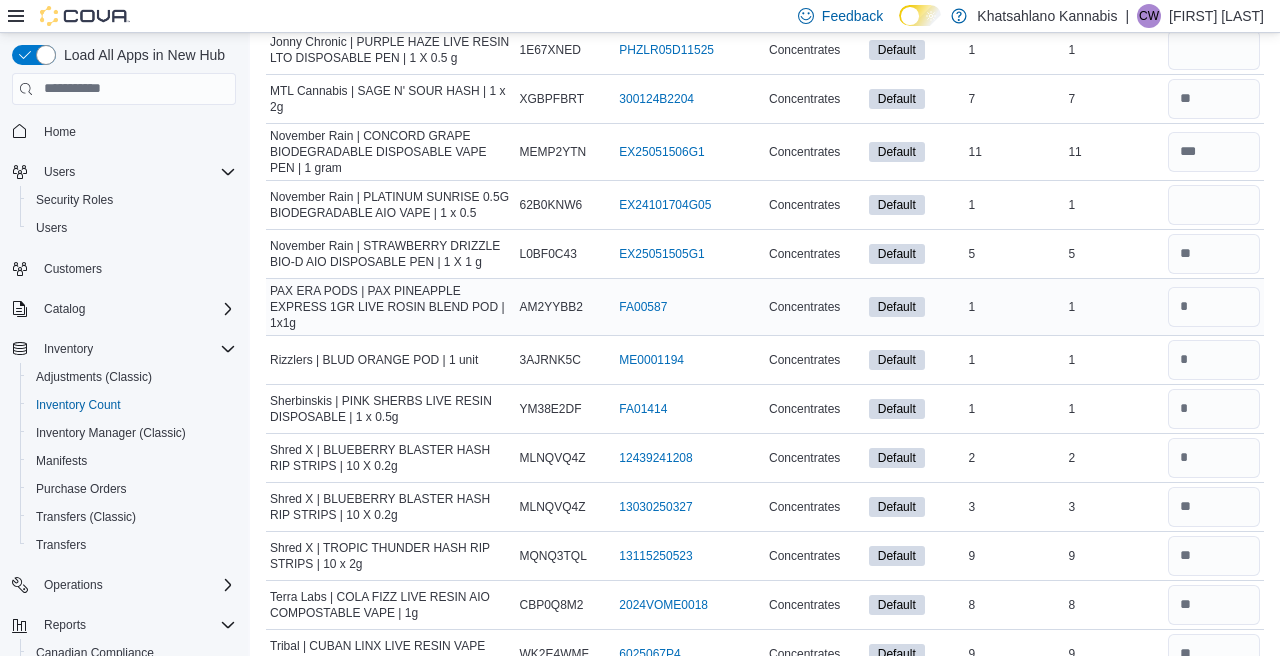 scroll, scrollTop: 3258, scrollLeft: 0, axis: vertical 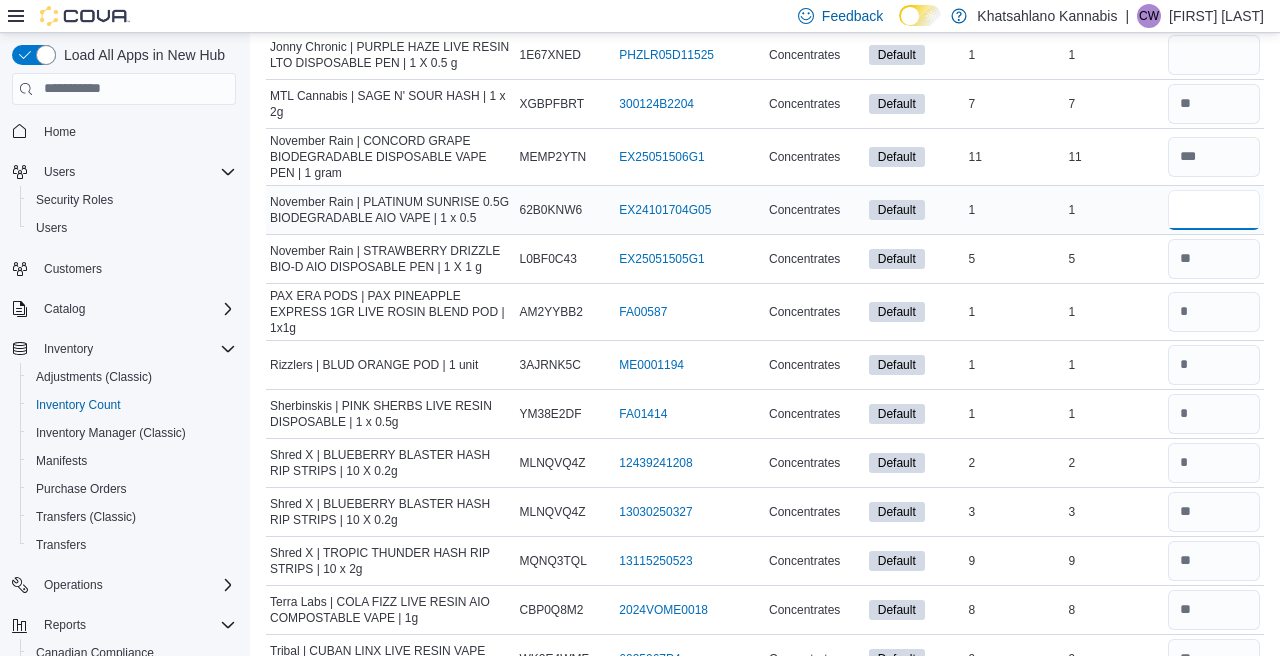 click at bounding box center [1214, 210] 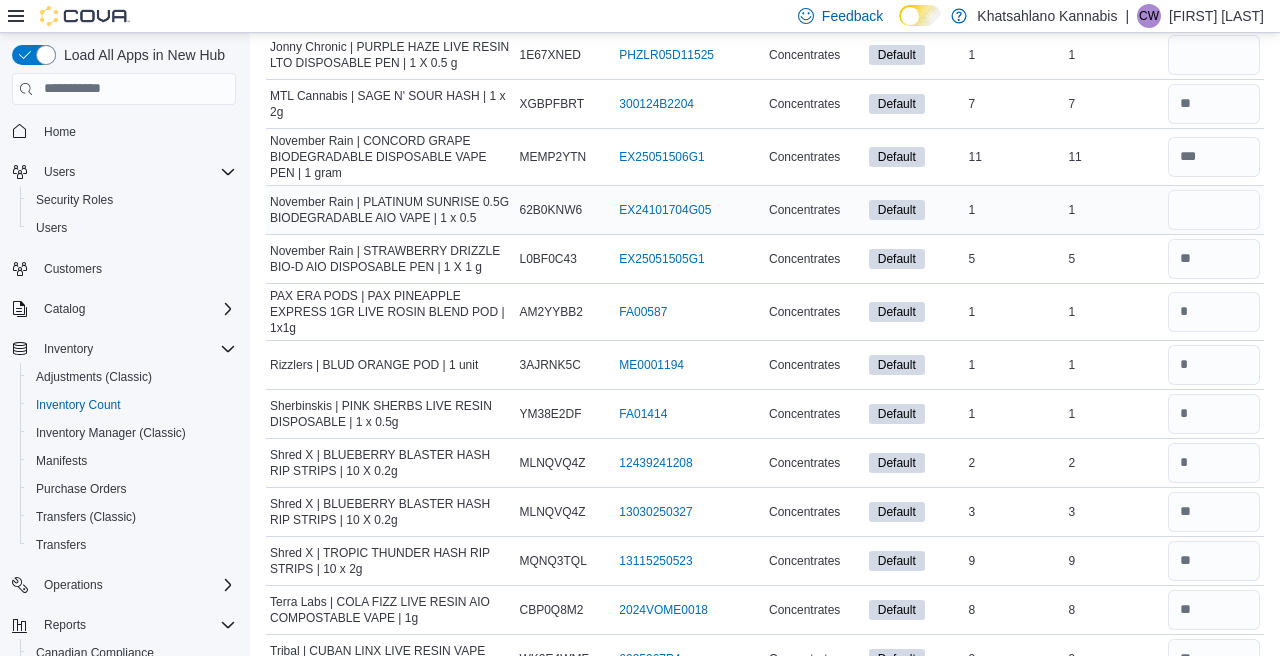 type 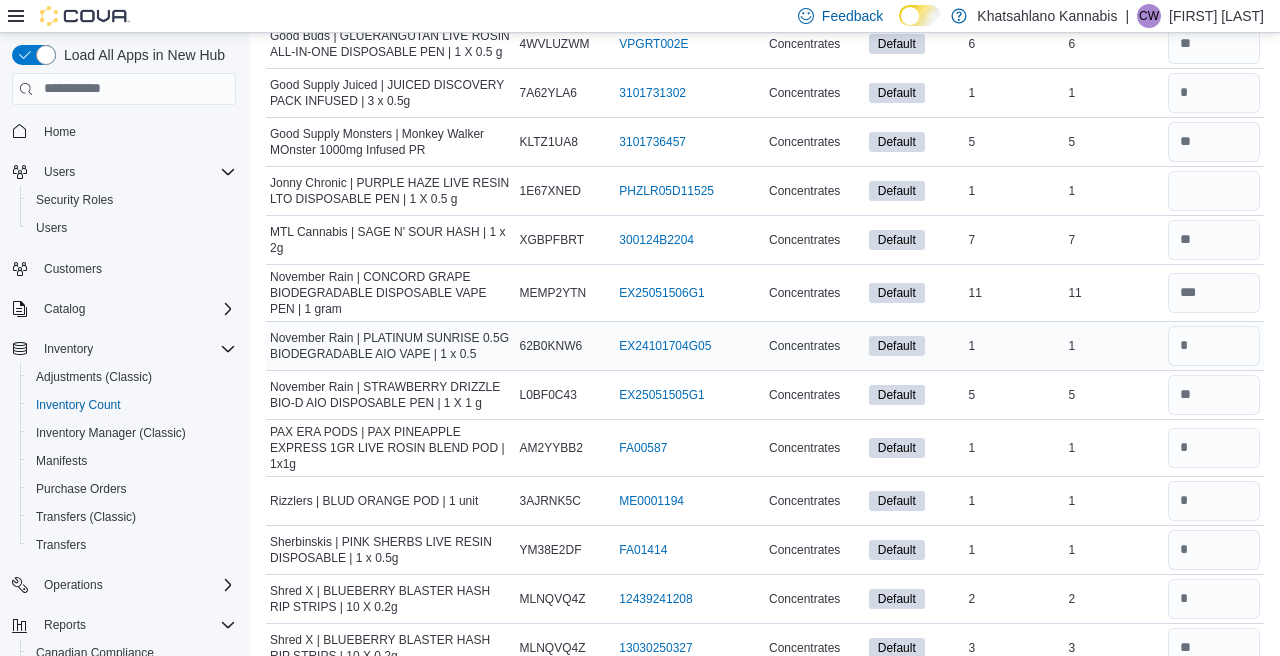 scroll, scrollTop: 3113, scrollLeft: 0, axis: vertical 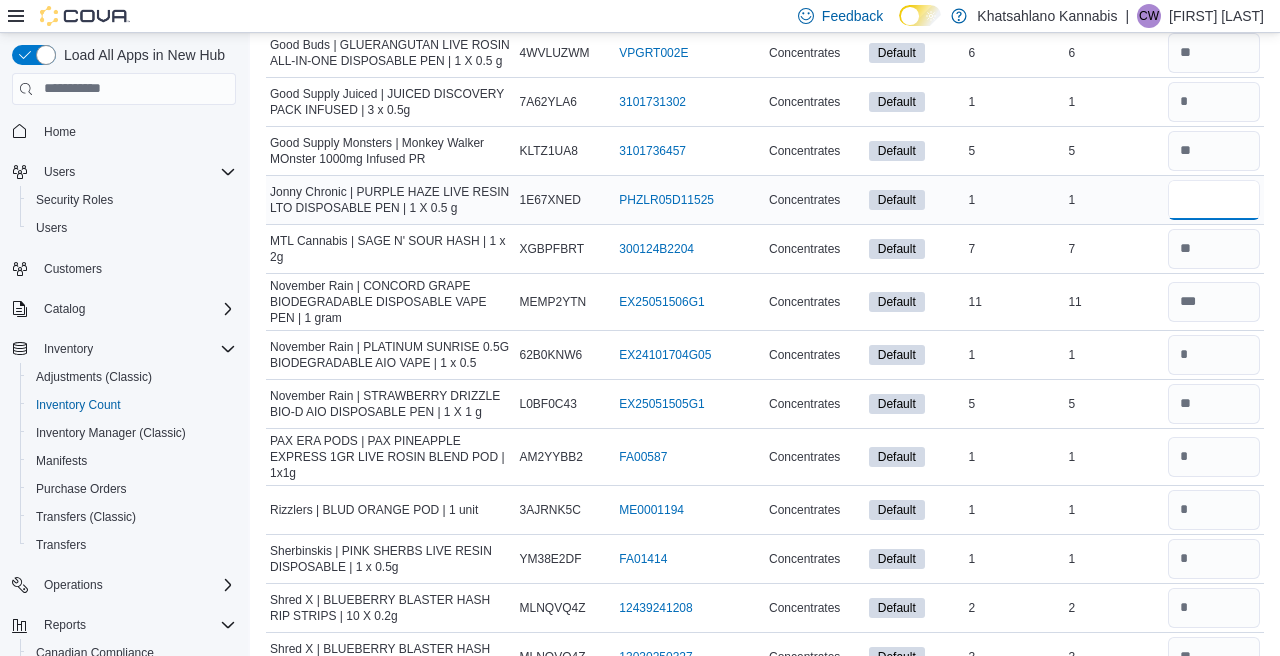 click at bounding box center [1214, 200] 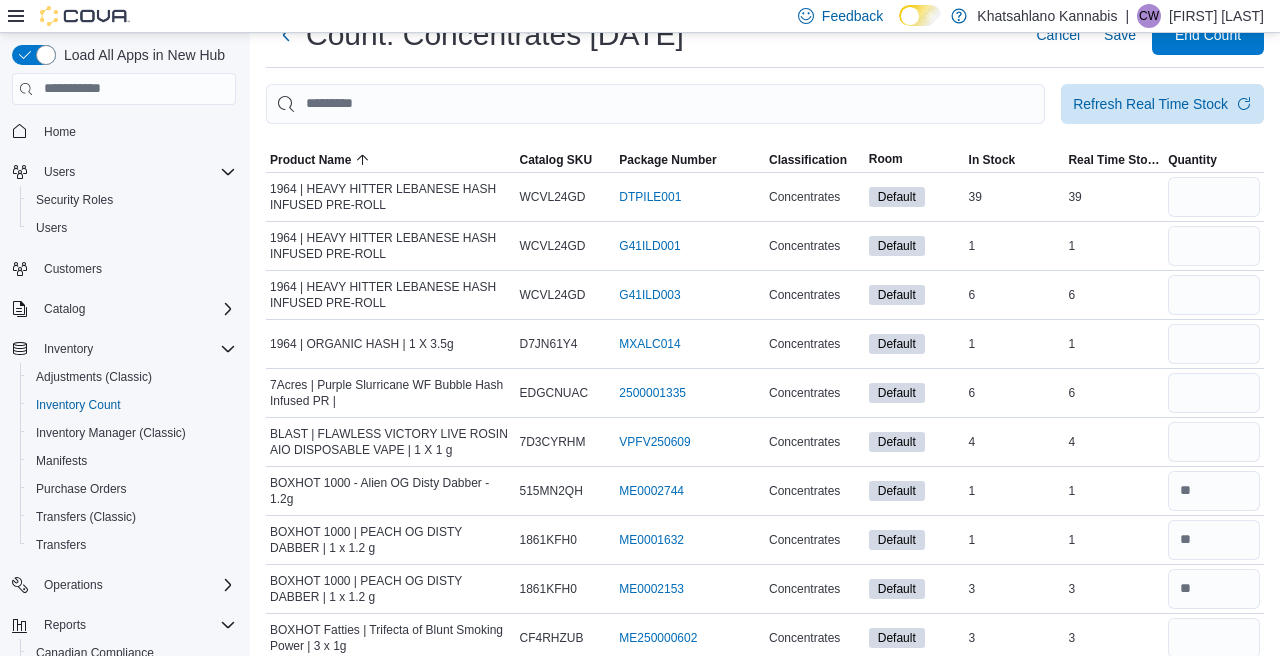 scroll, scrollTop: 91, scrollLeft: 0, axis: vertical 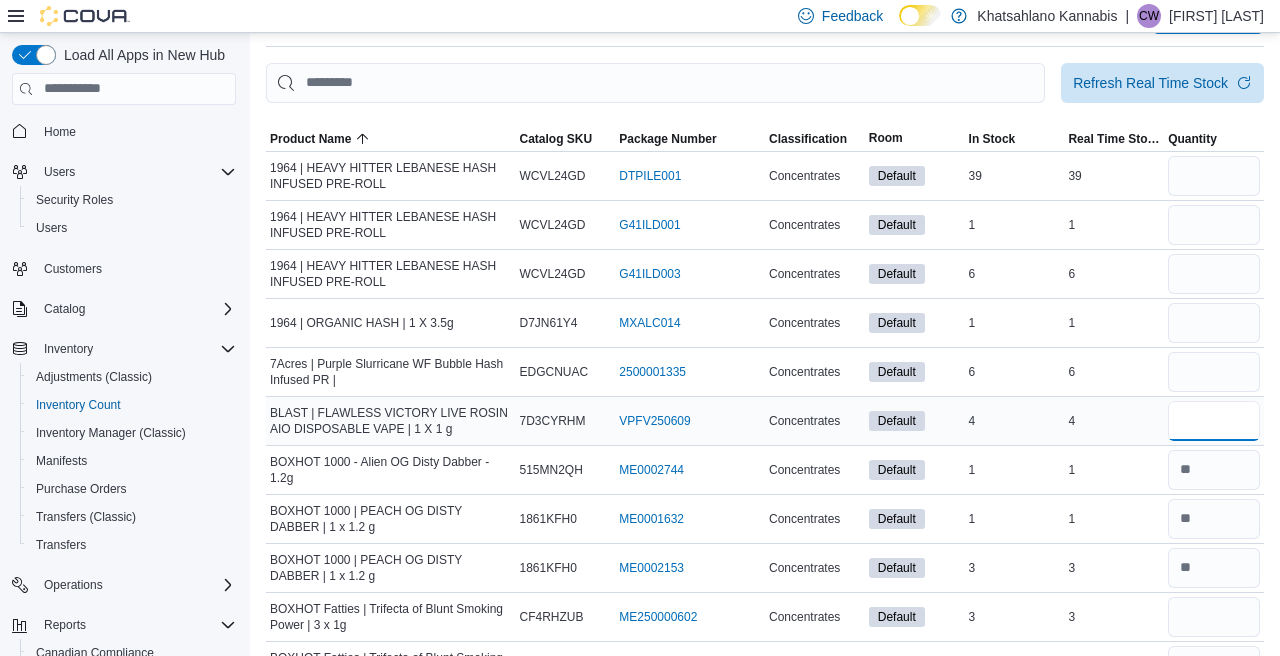 click at bounding box center (1214, 421) 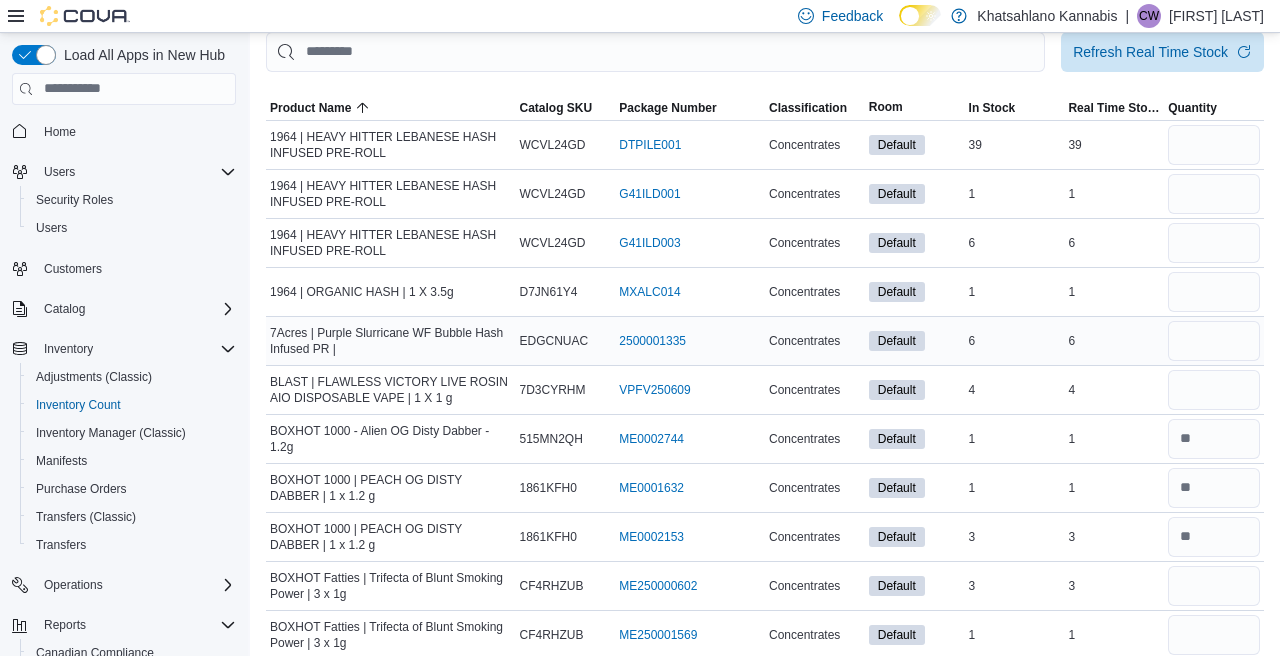 scroll, scrollTop: 127, scrollLeft: 0, axis: vertical 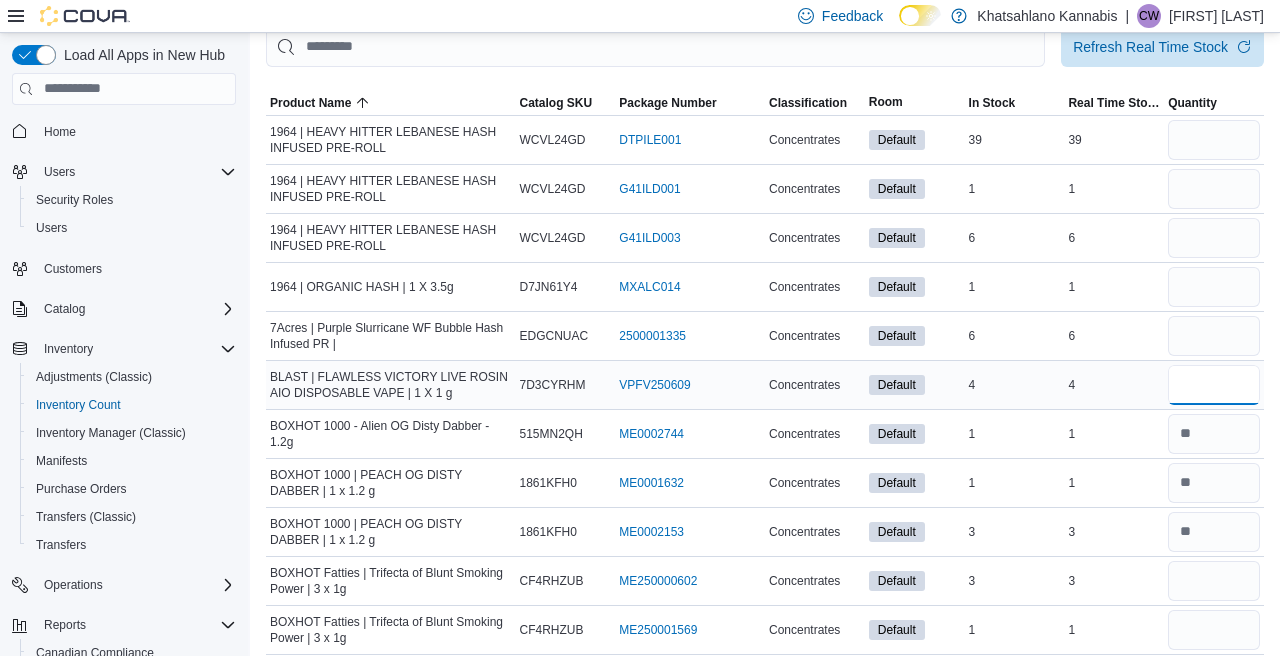 click at bounding box center (1214, 385) 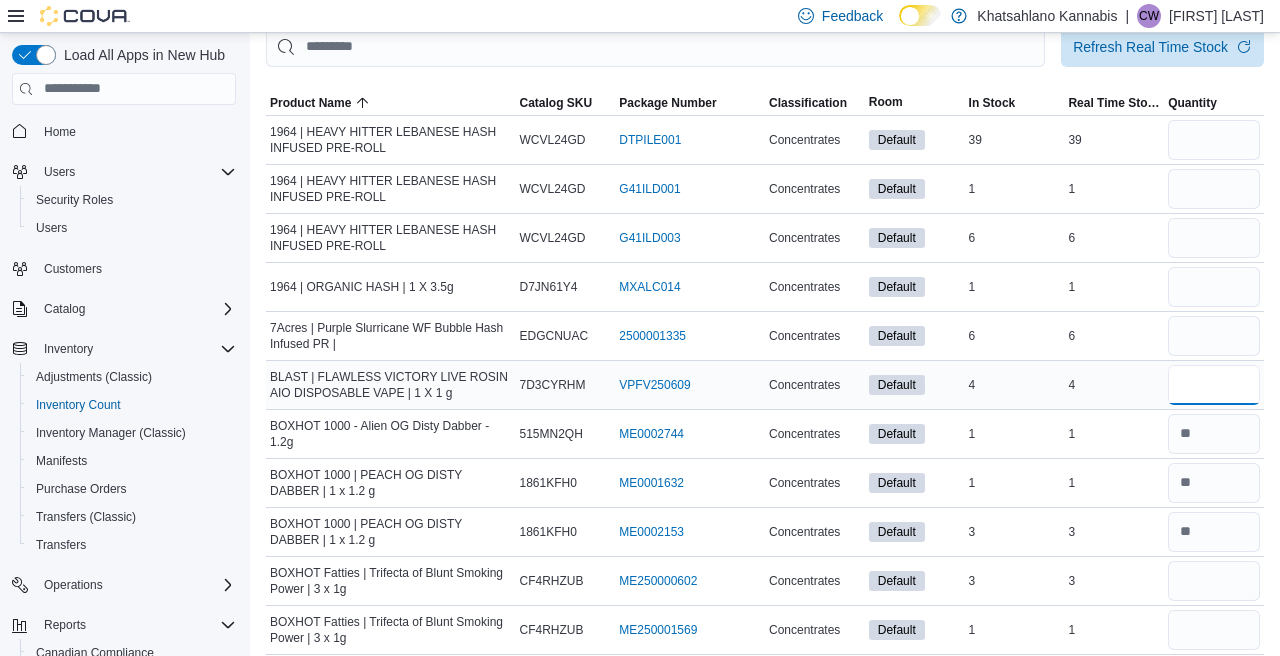 type on "*" 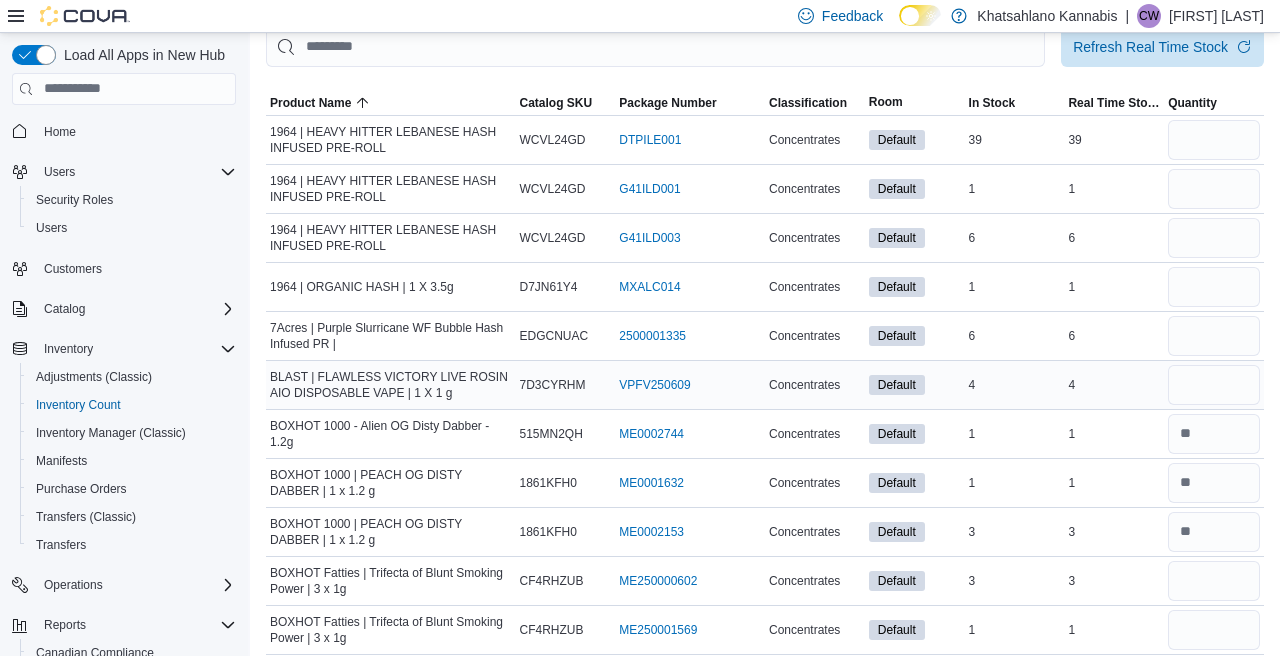 type 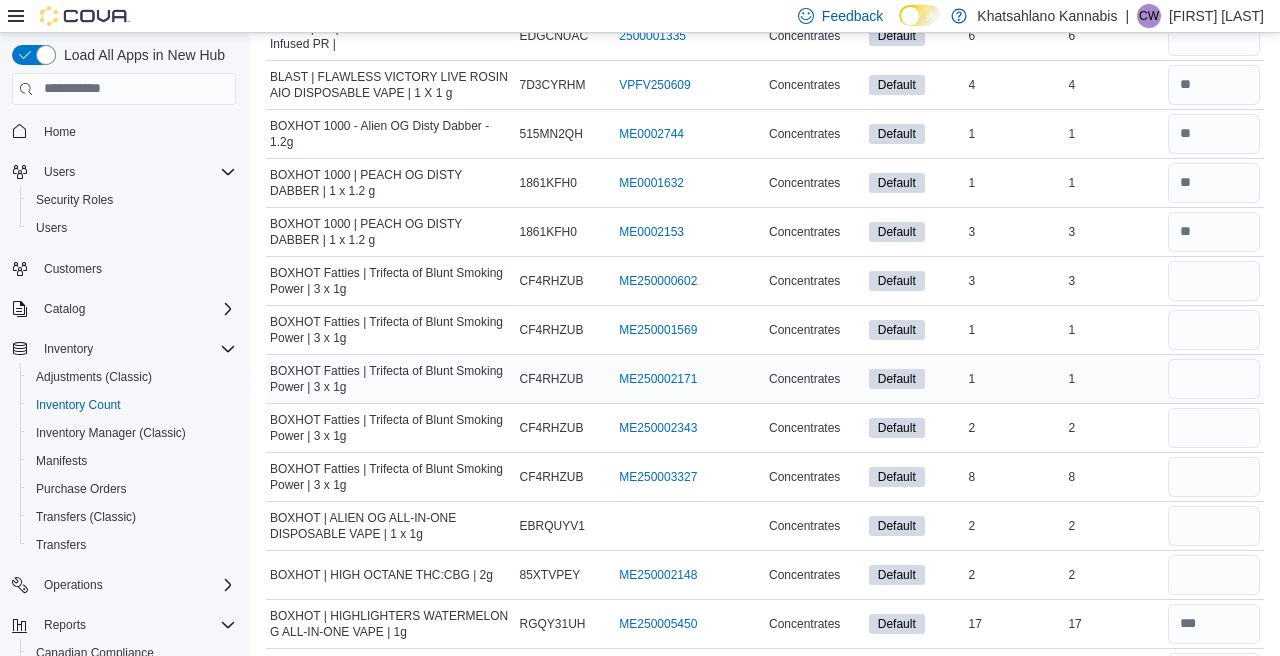 scroll, scrollTop: 427, scrollLeft: 0, axis: vertical 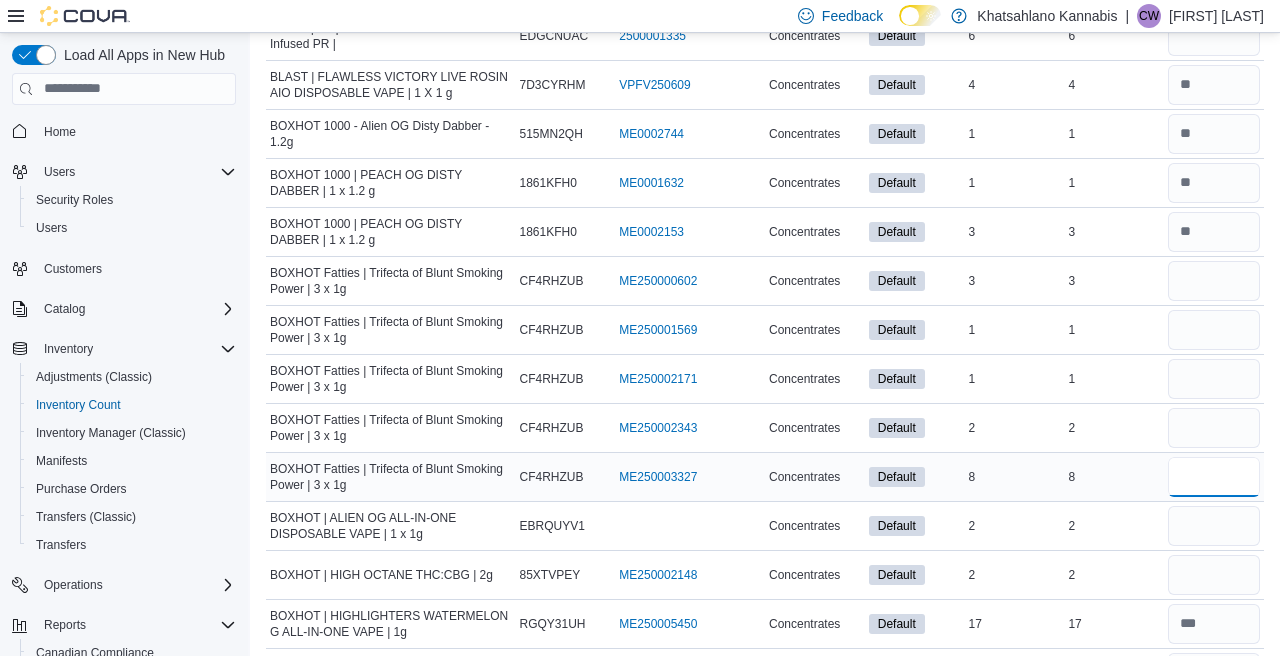 click at bounding box center [1214, 477] 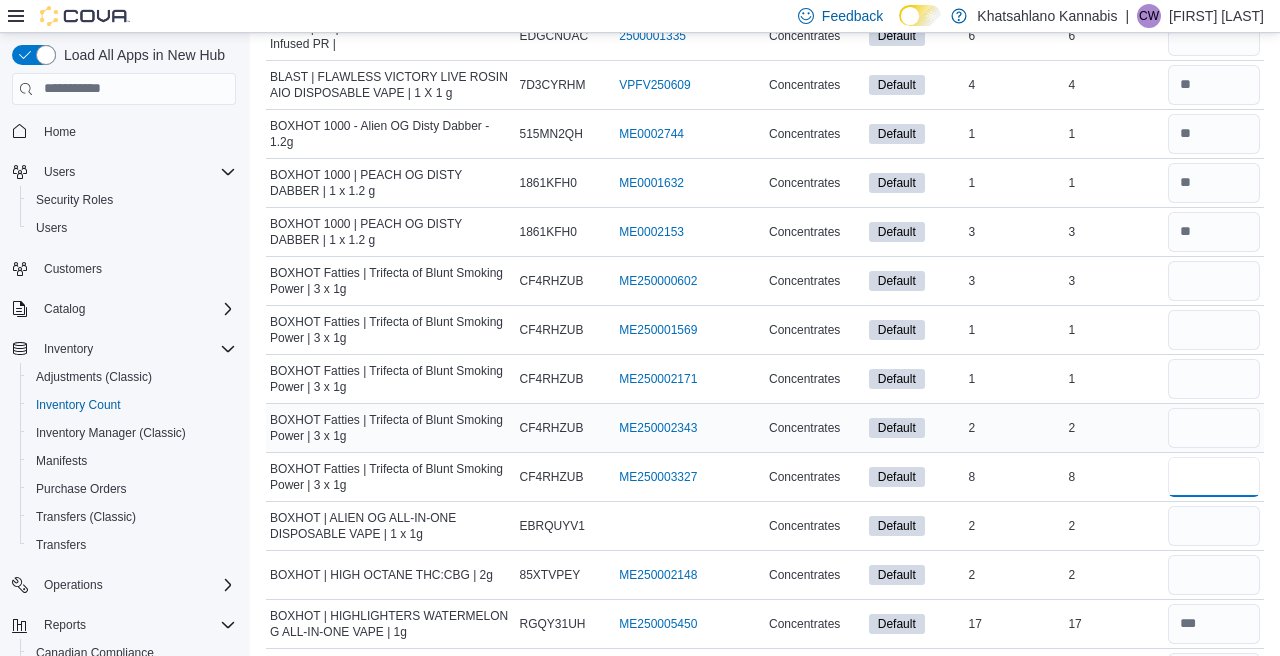 type on "*" 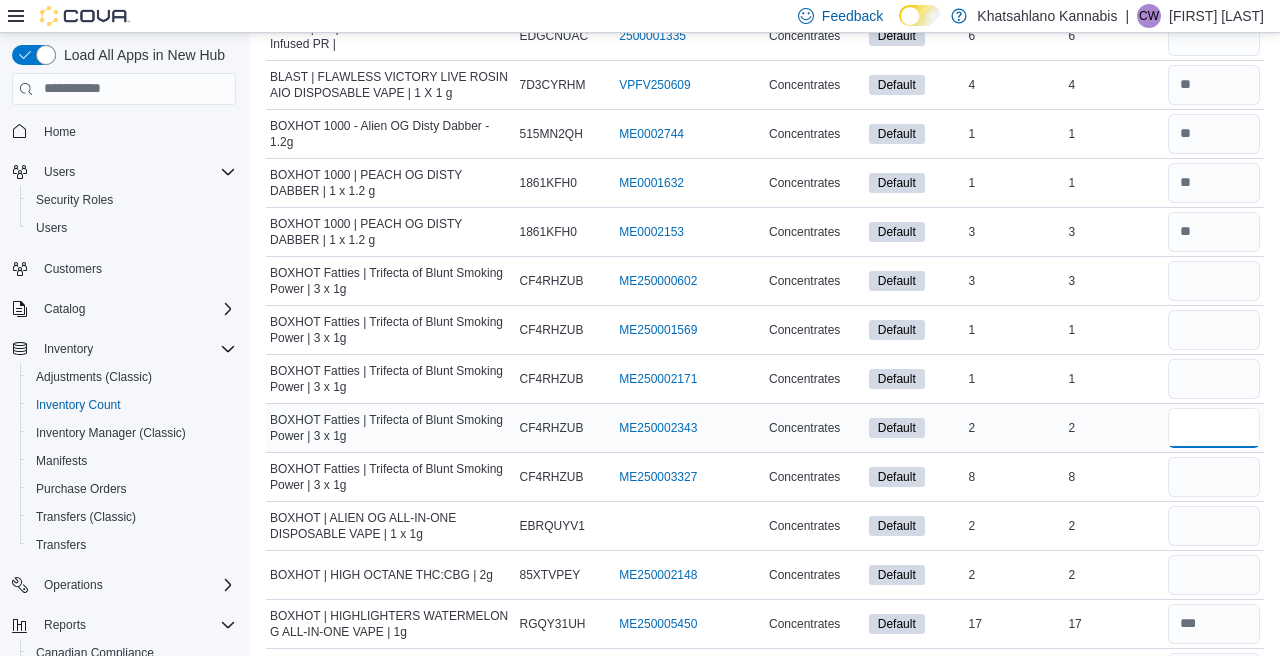 type 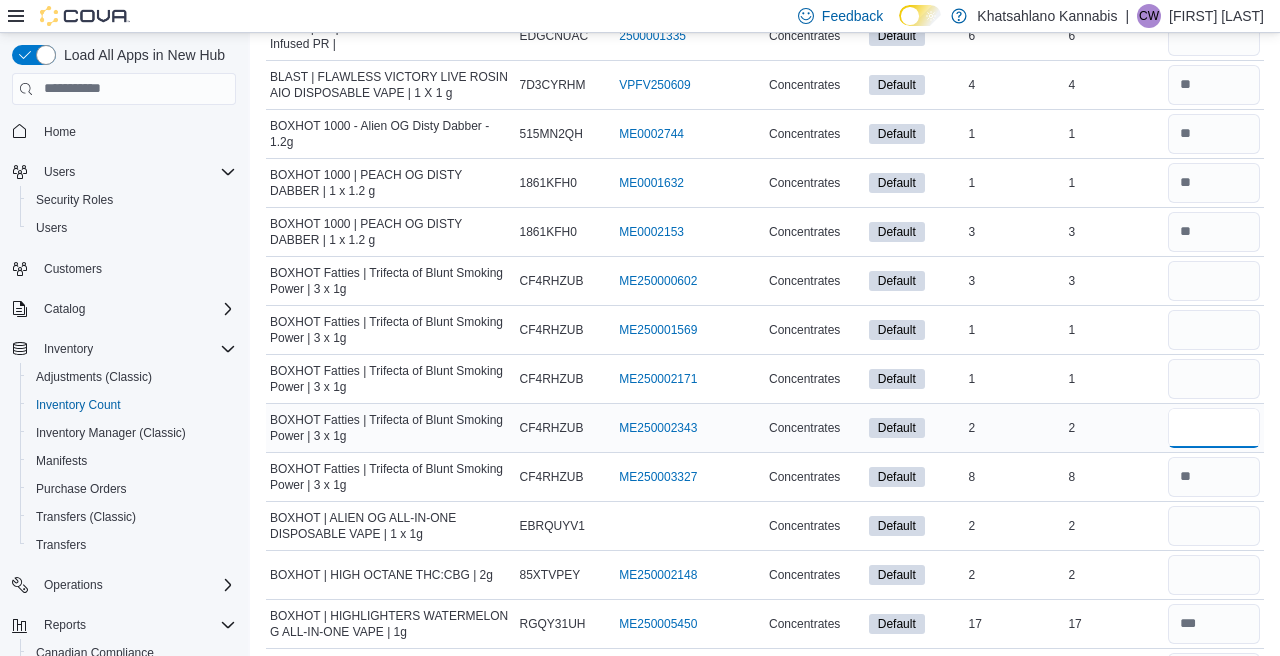 click at bounding box center [1214, 428] 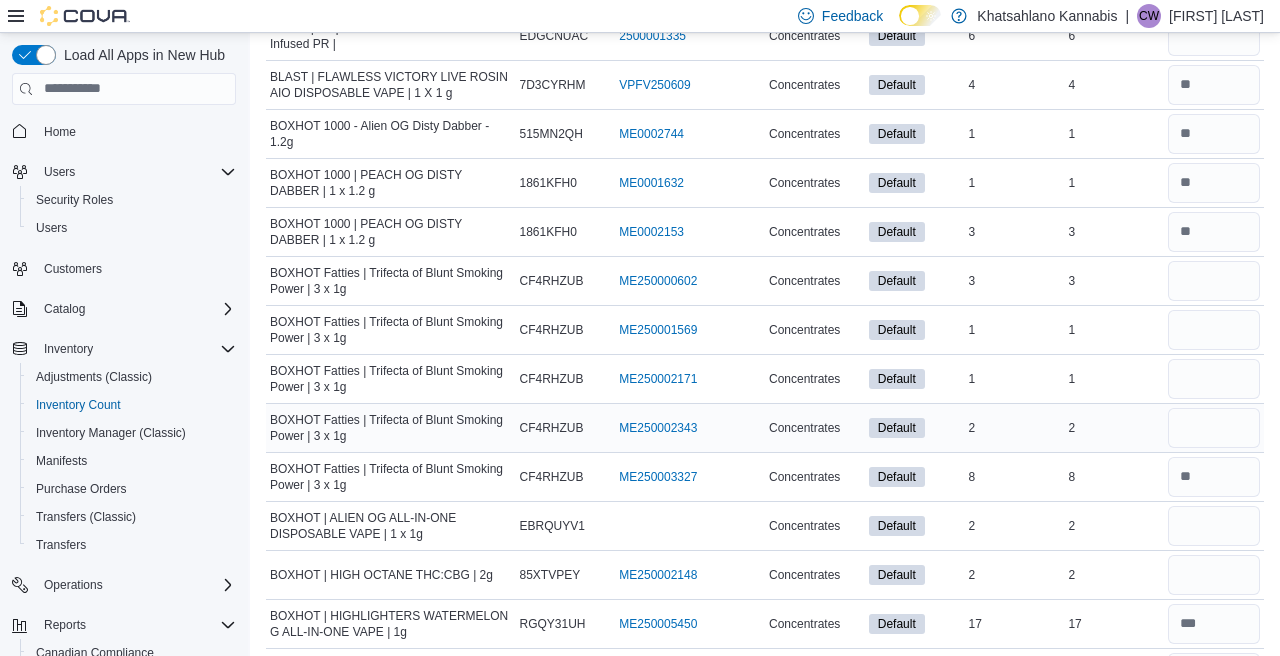 type 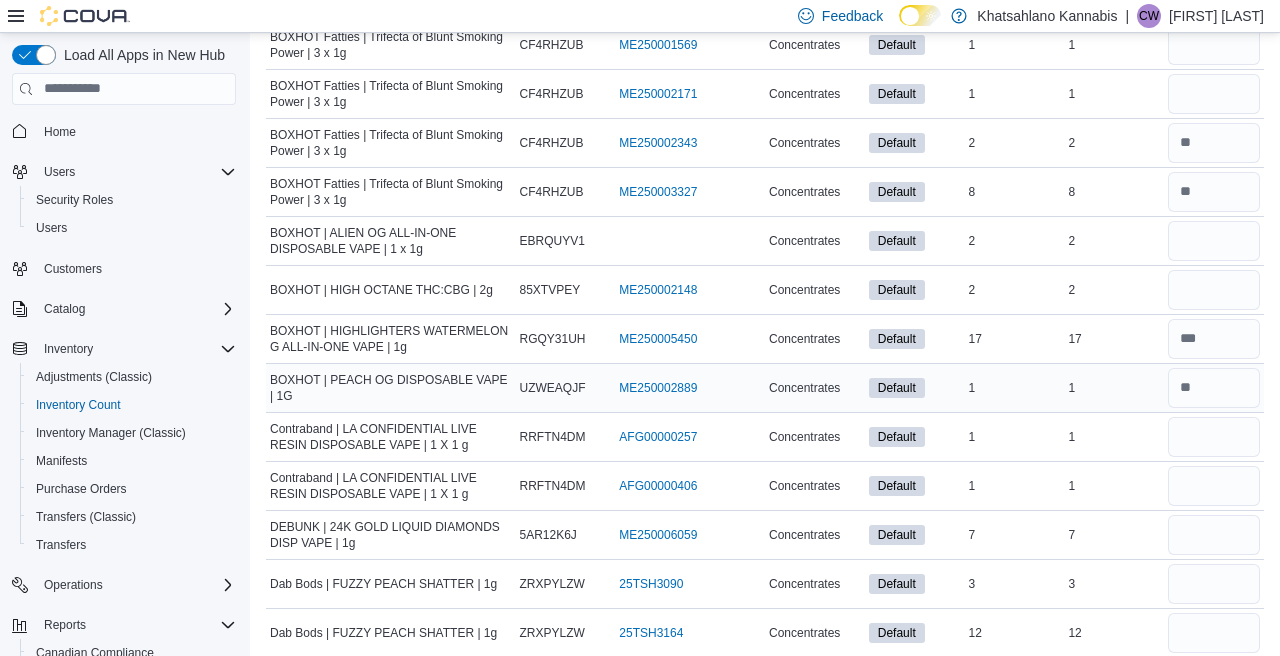 scroll, scrollTop: 721, scrollLeft: 0, axis: vertical 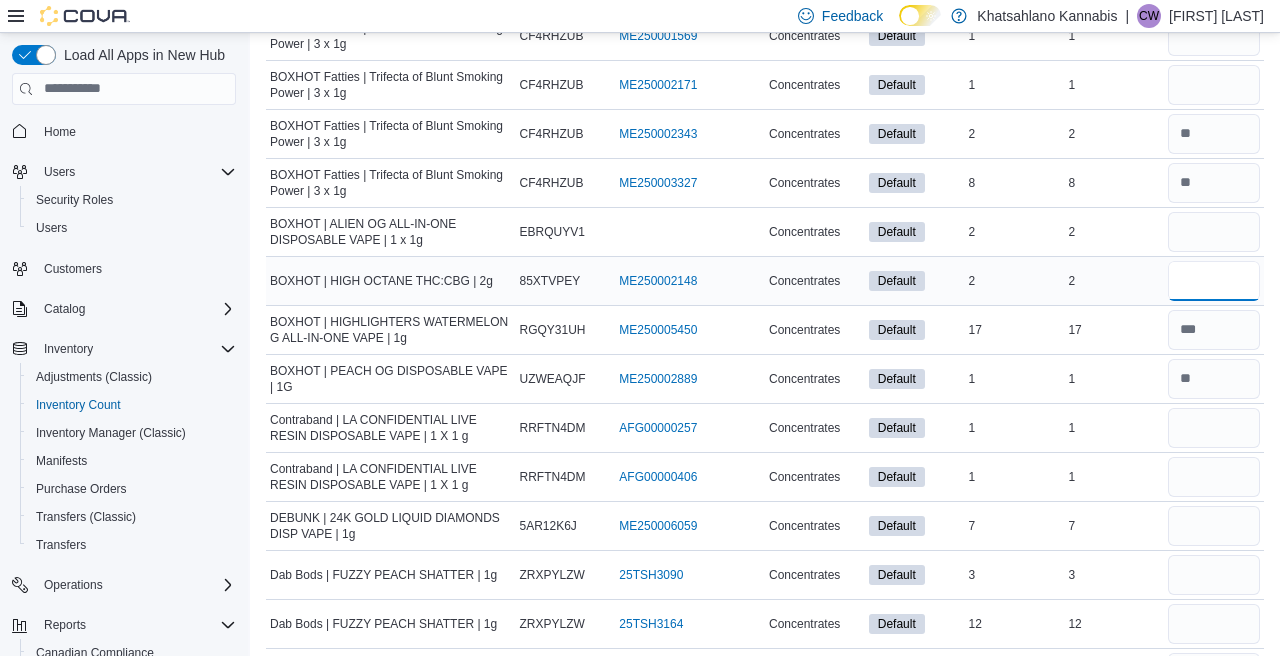 click at bounding box center [1214, 281] 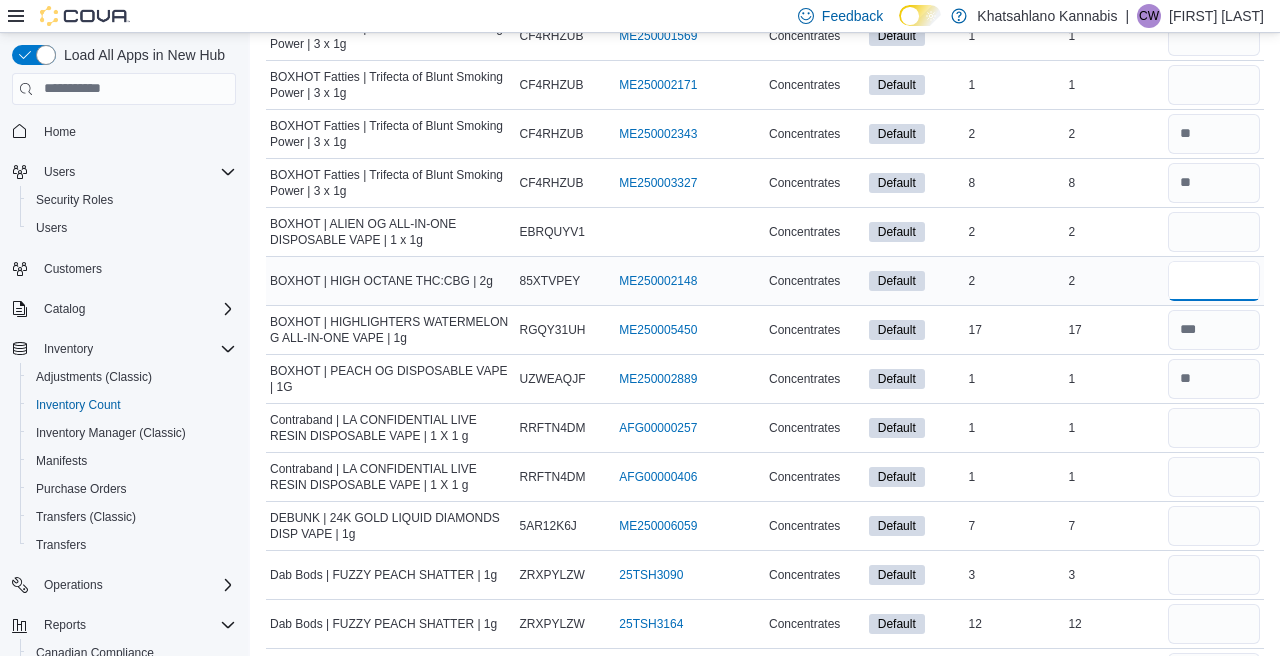 type on "*" 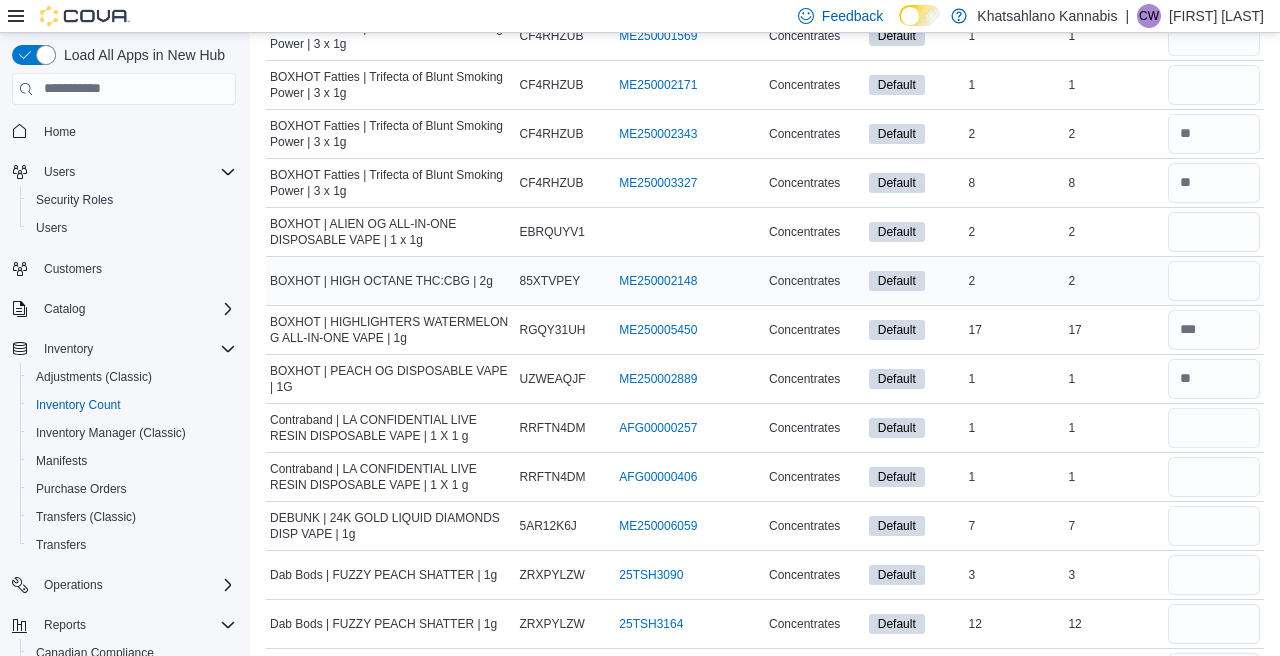 type 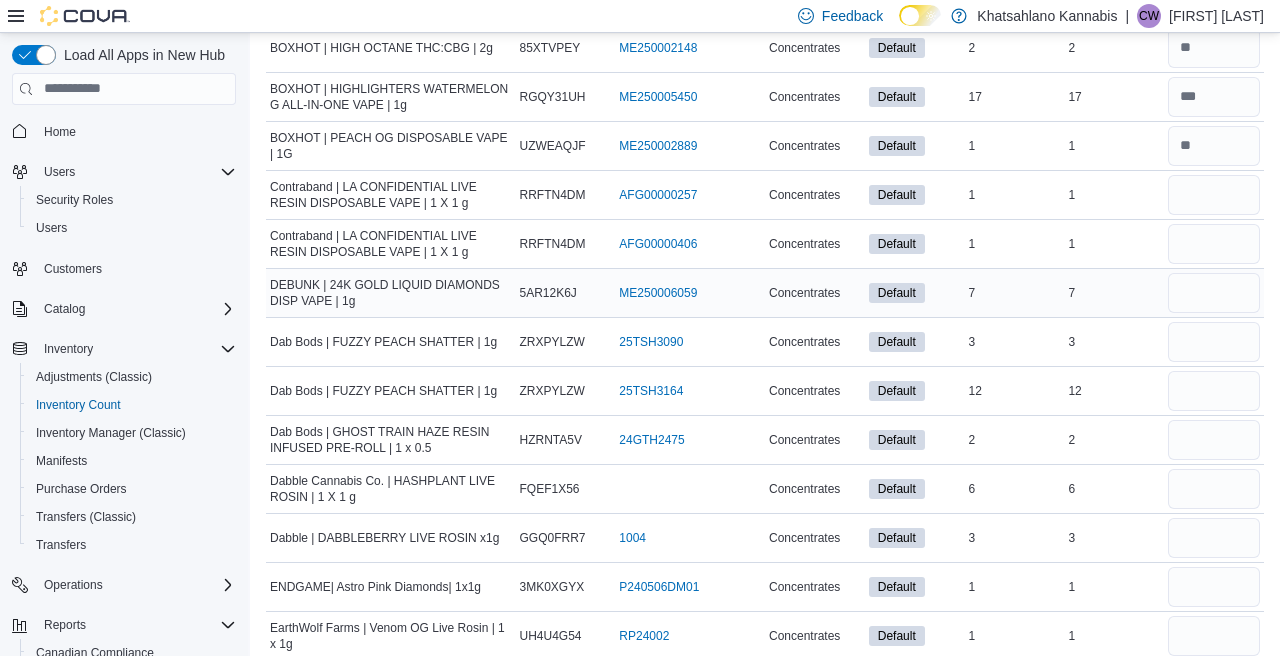 scroll, scrollTop: 961, scrollLeft: 0, axis: vertical 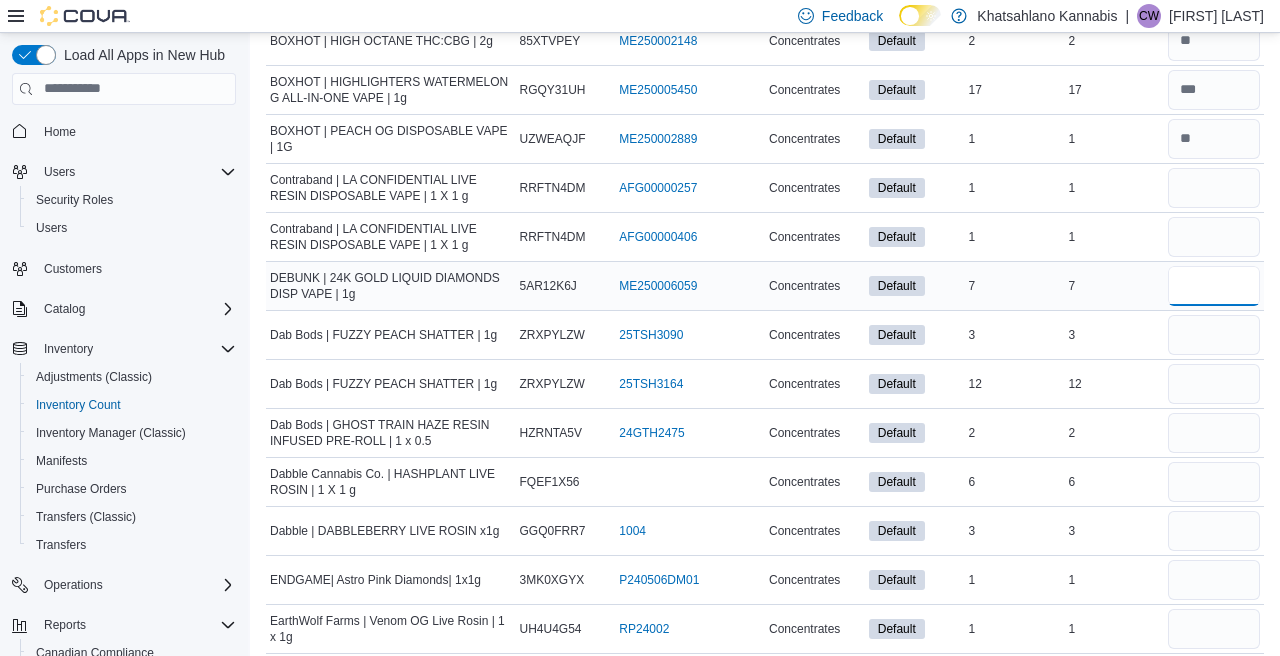 click at bounding box center (1214, 286) 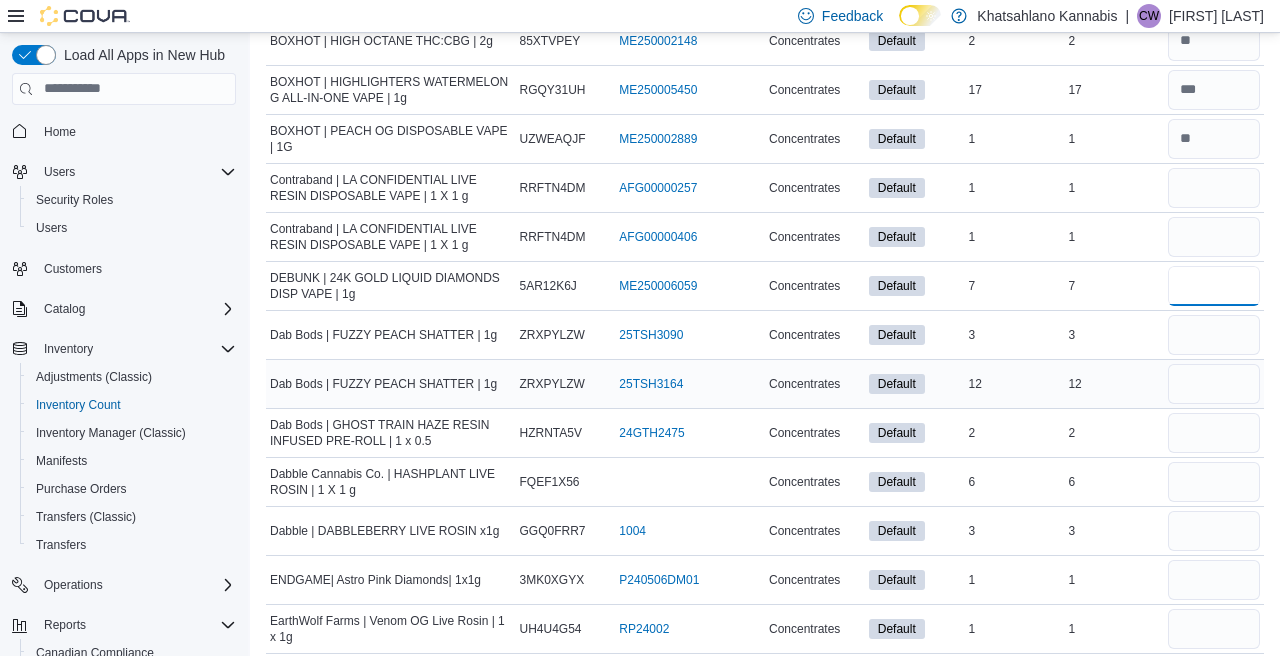 type on "*" 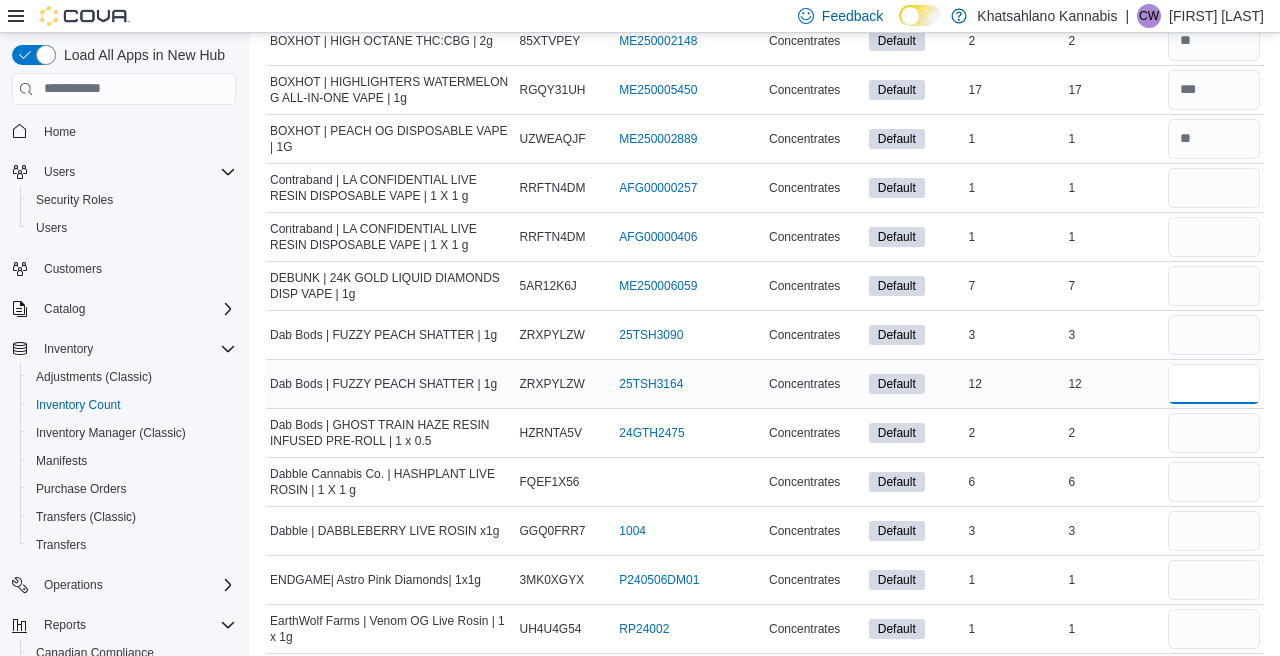 type 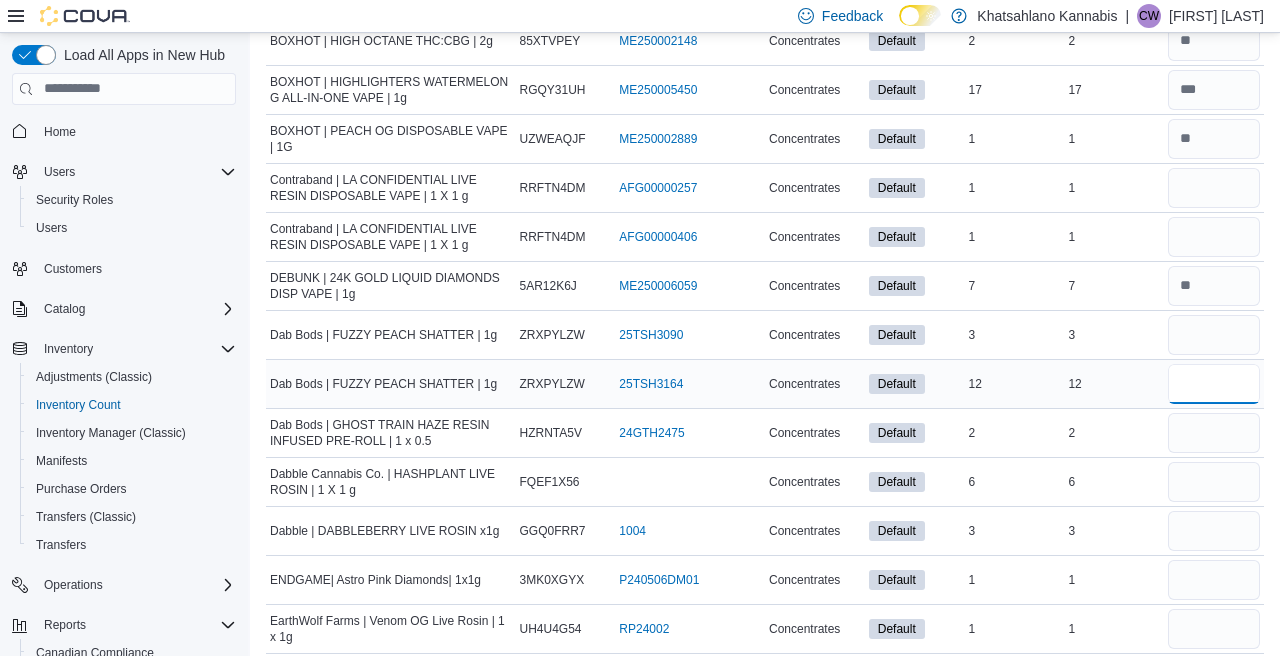 click at bounding box center [1214, 384] 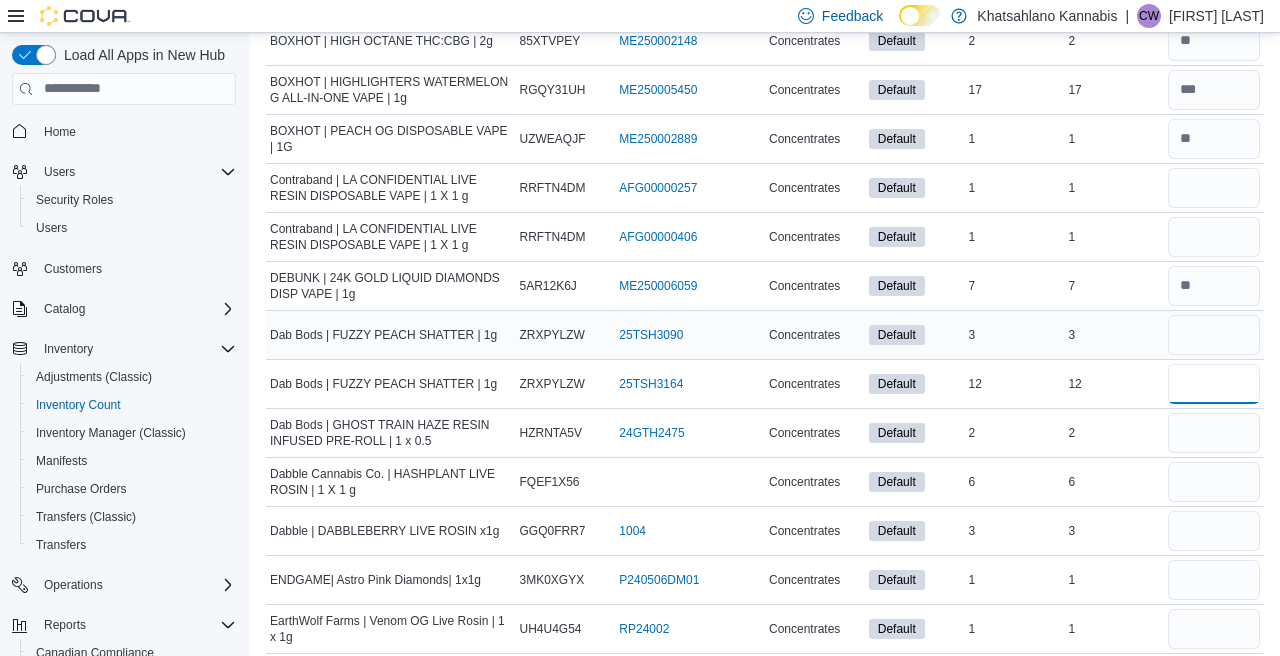 type on "**" 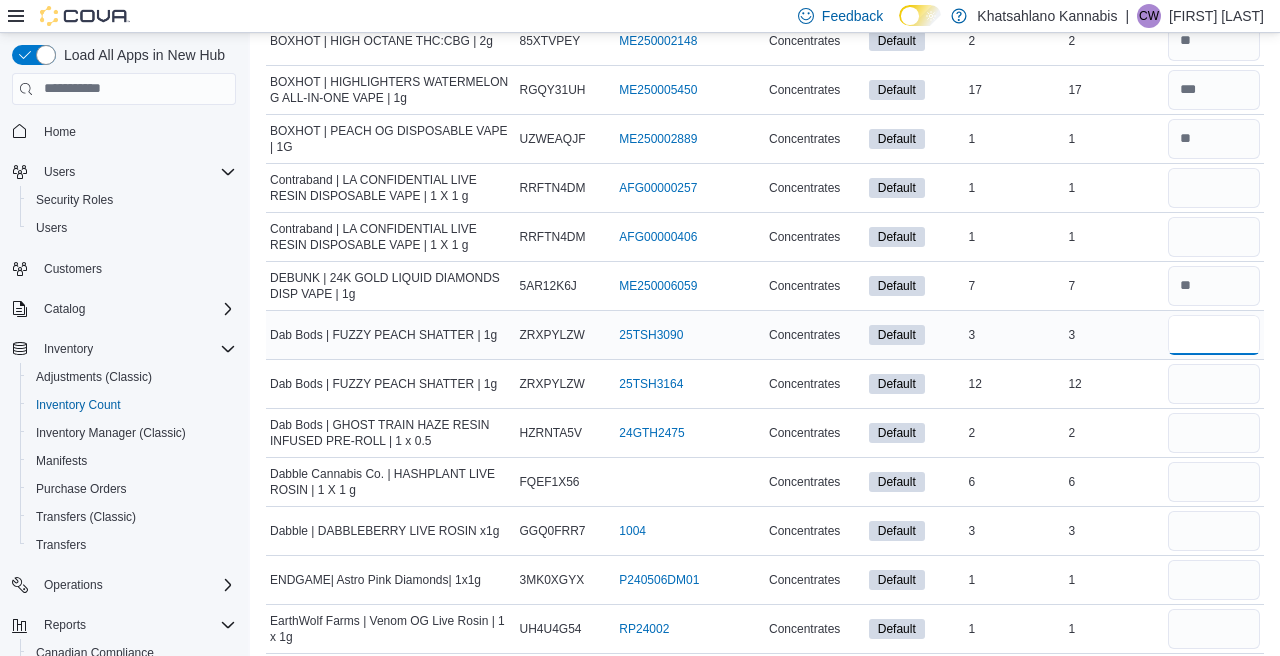 type 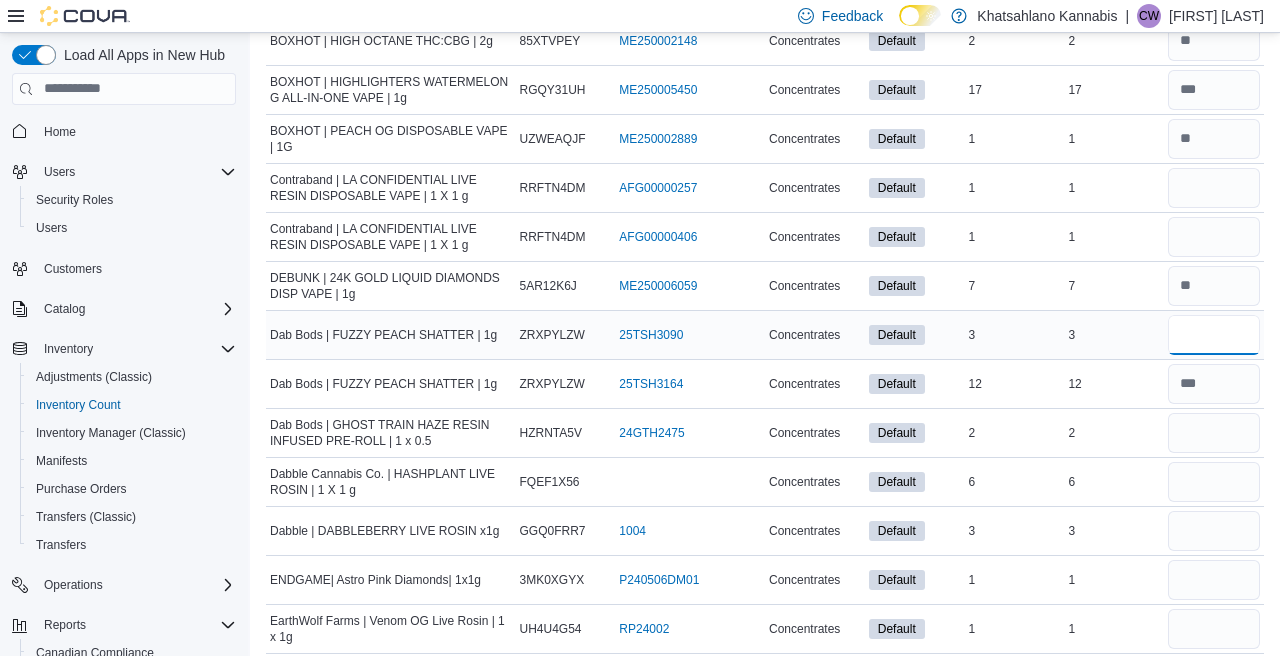 type on "*" 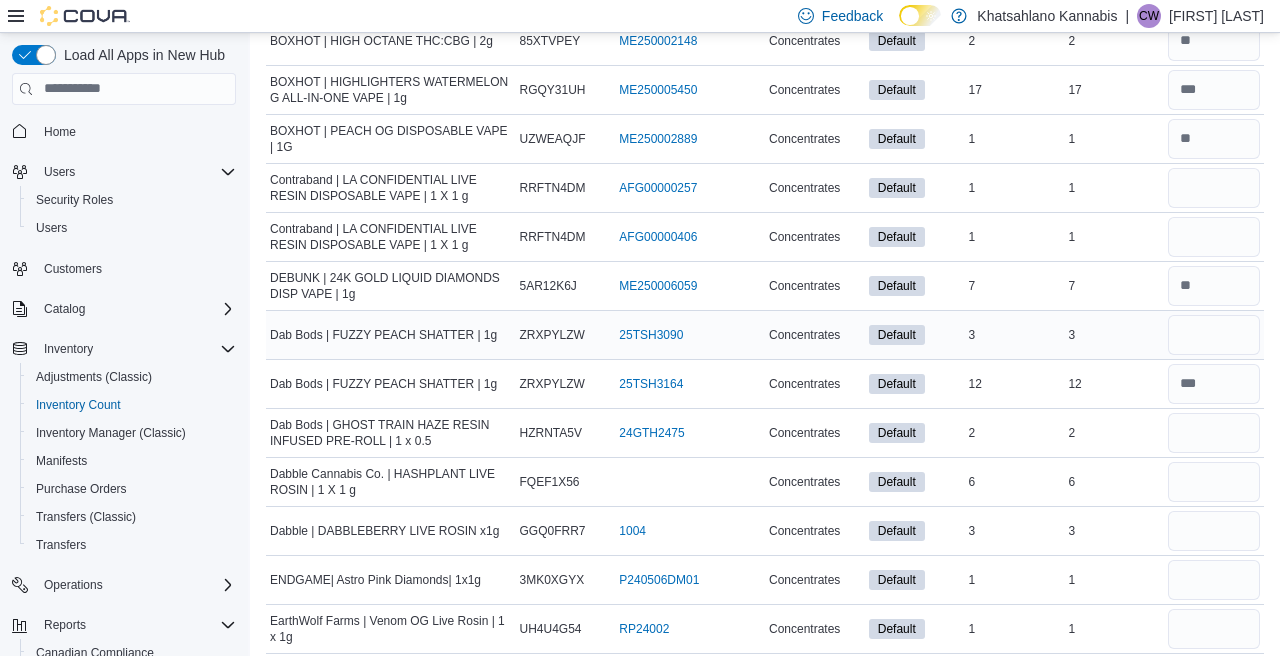 type 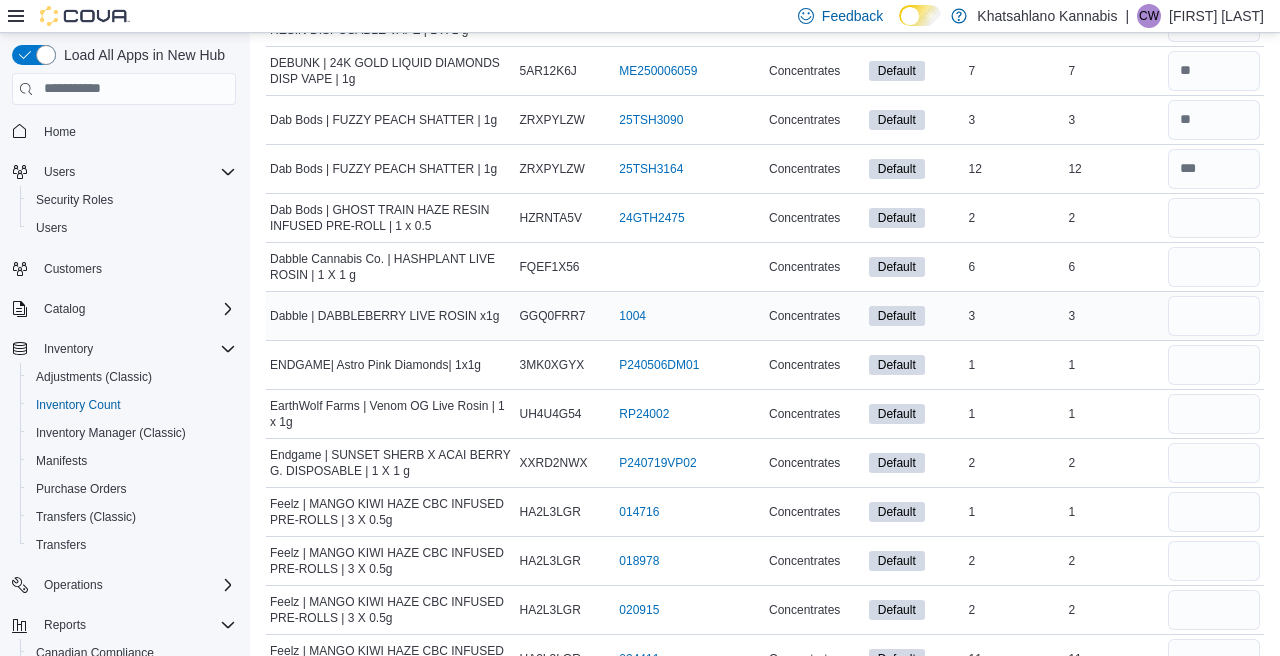 scroll, scrollTop: 1183, scrollLeft: 0, axis: vertical 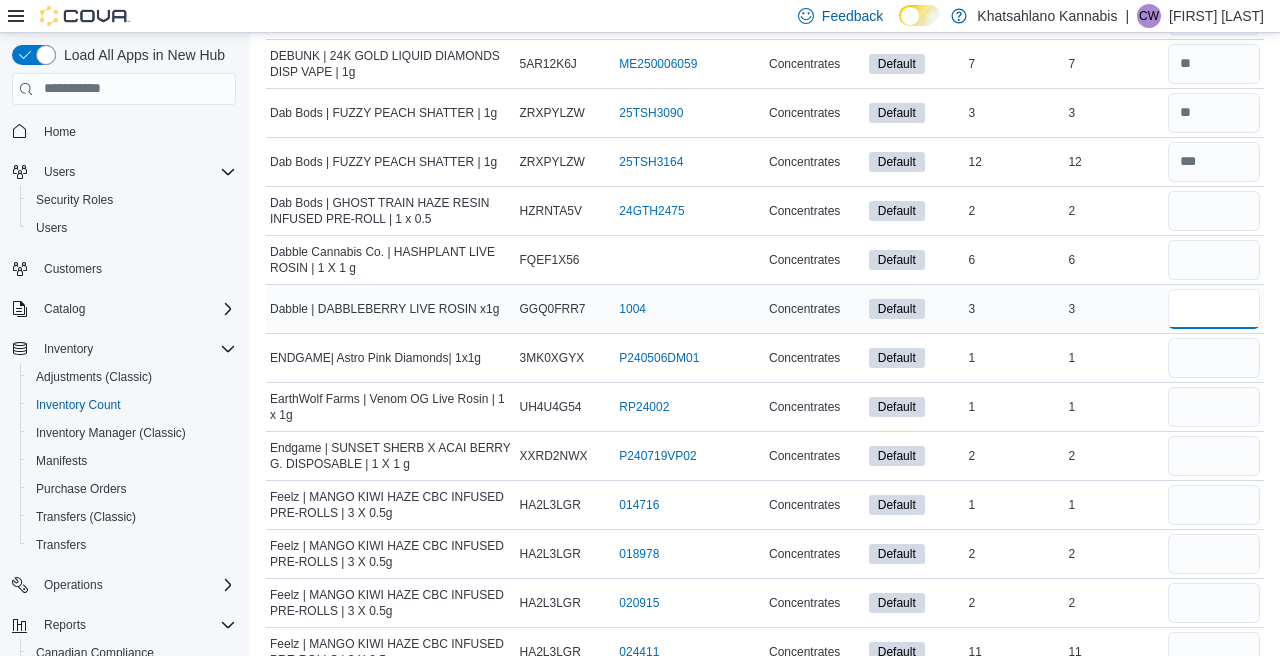 click at bounding box center (1214, 309) 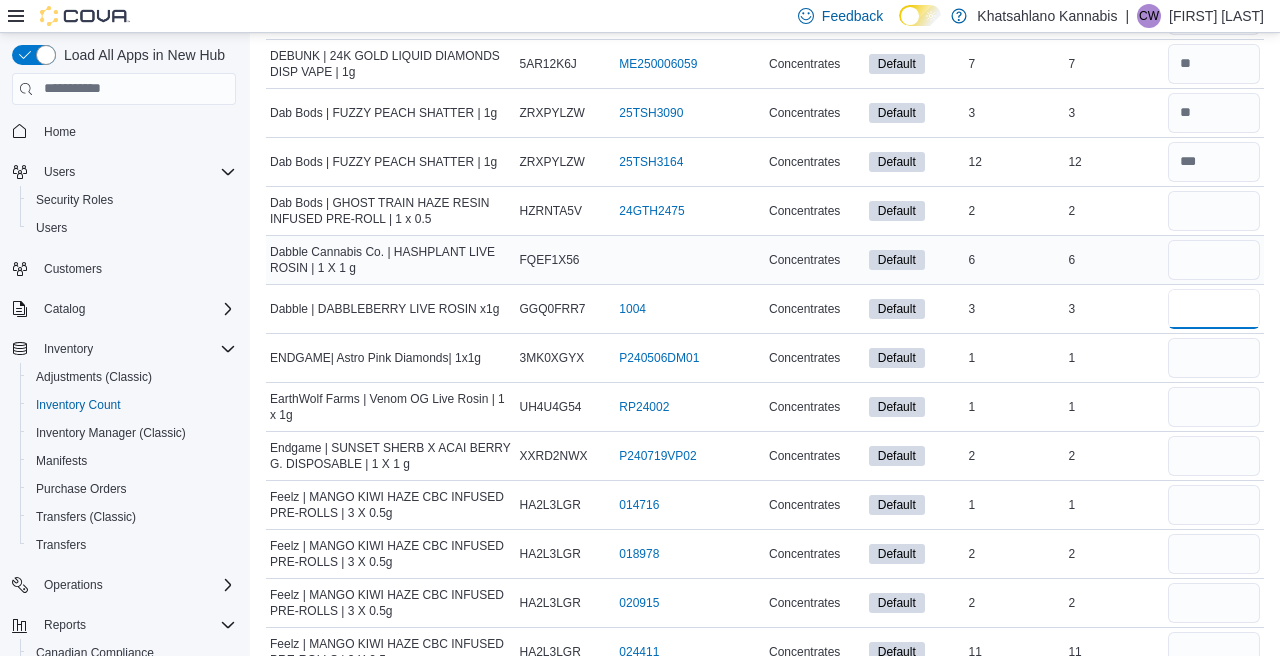 type on "*" 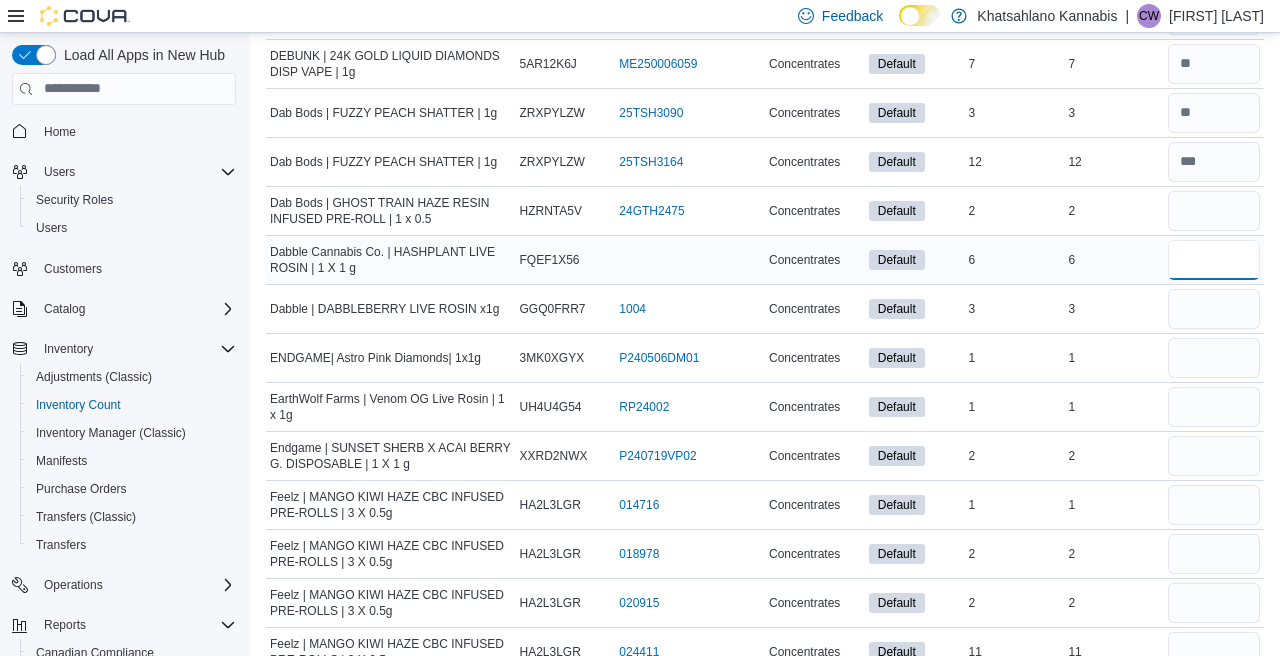 type 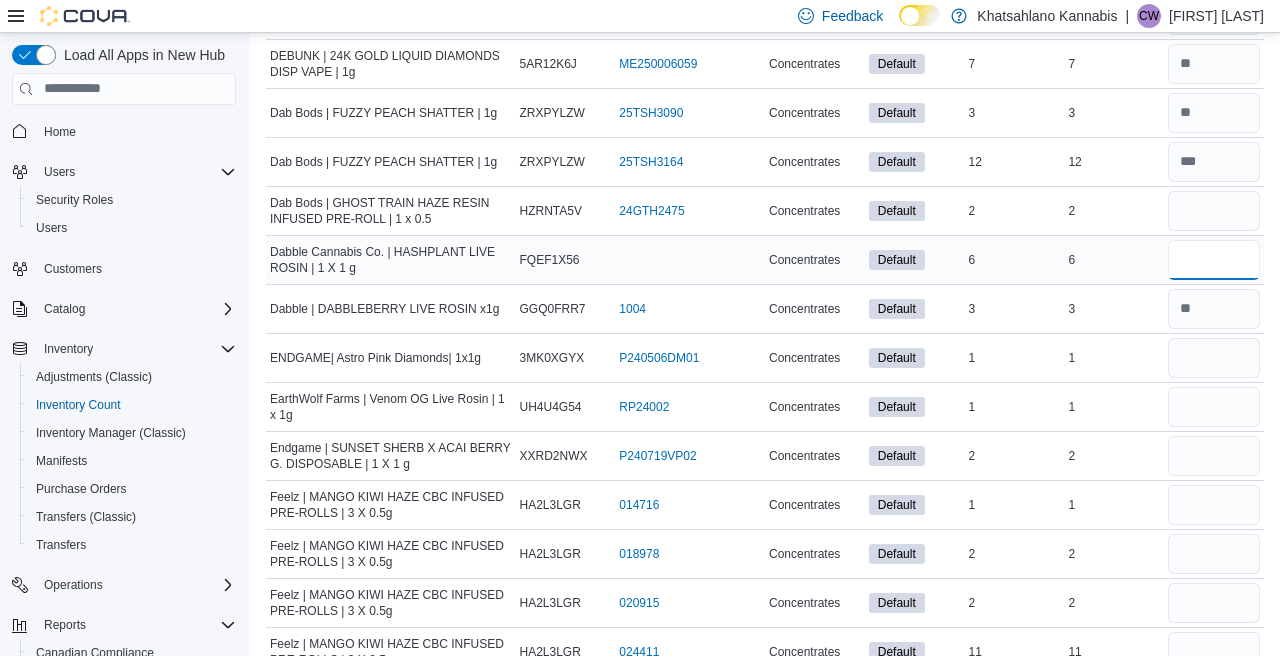 click at bounding box center [1214, 260] 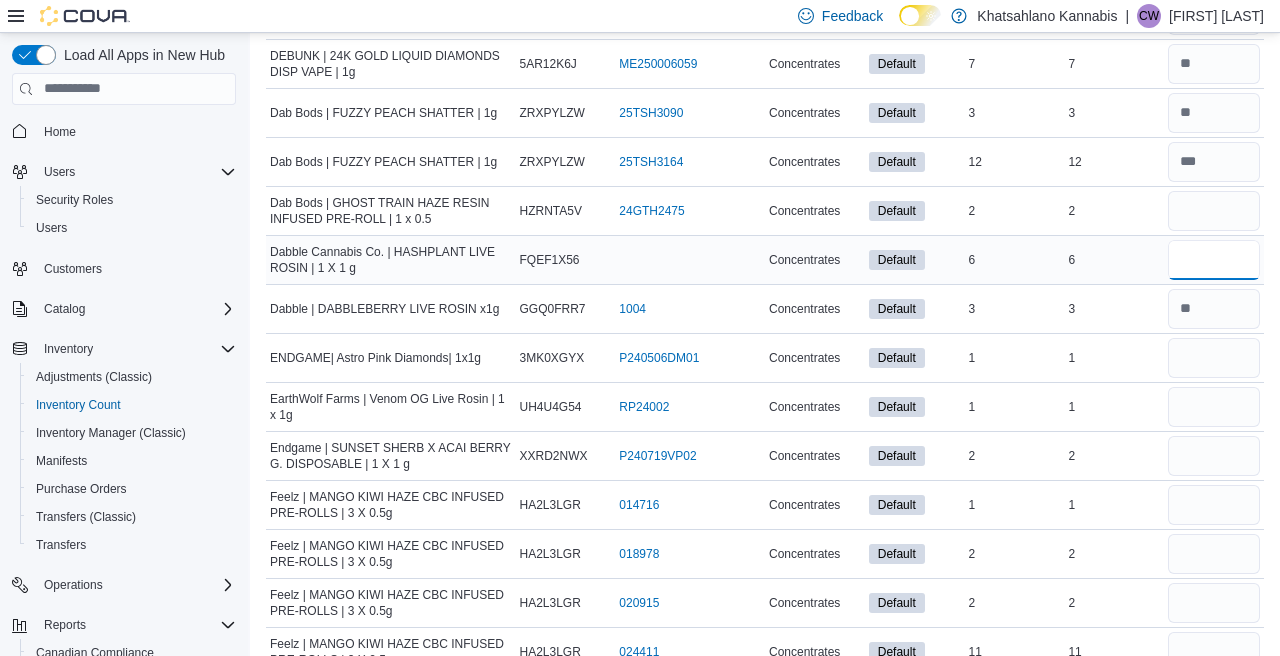 type on "*" 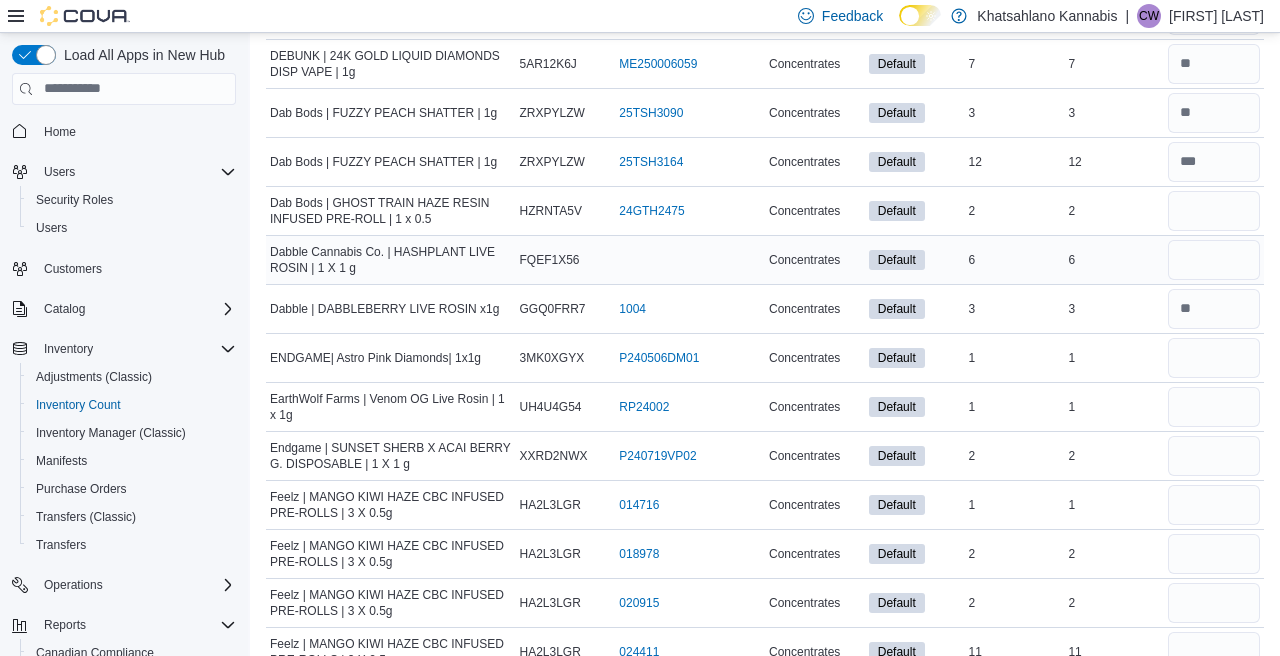 type 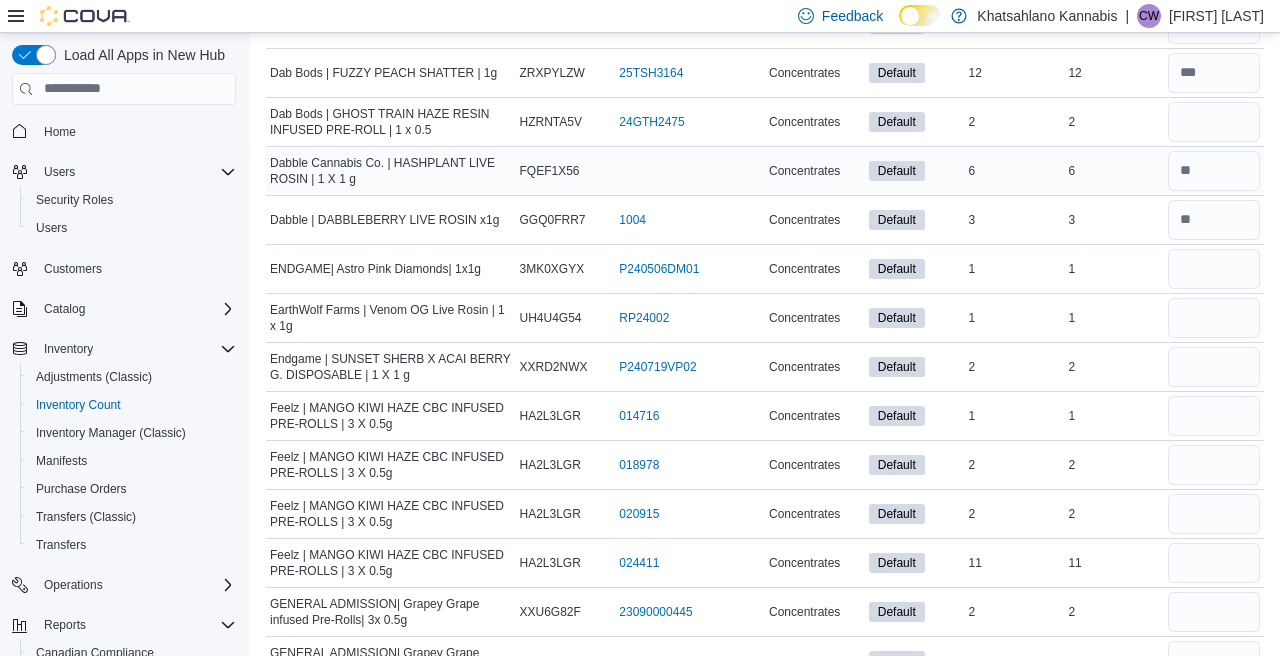 scroll, scrollTop: 1289, scrollLeft: 0, axis: vertical 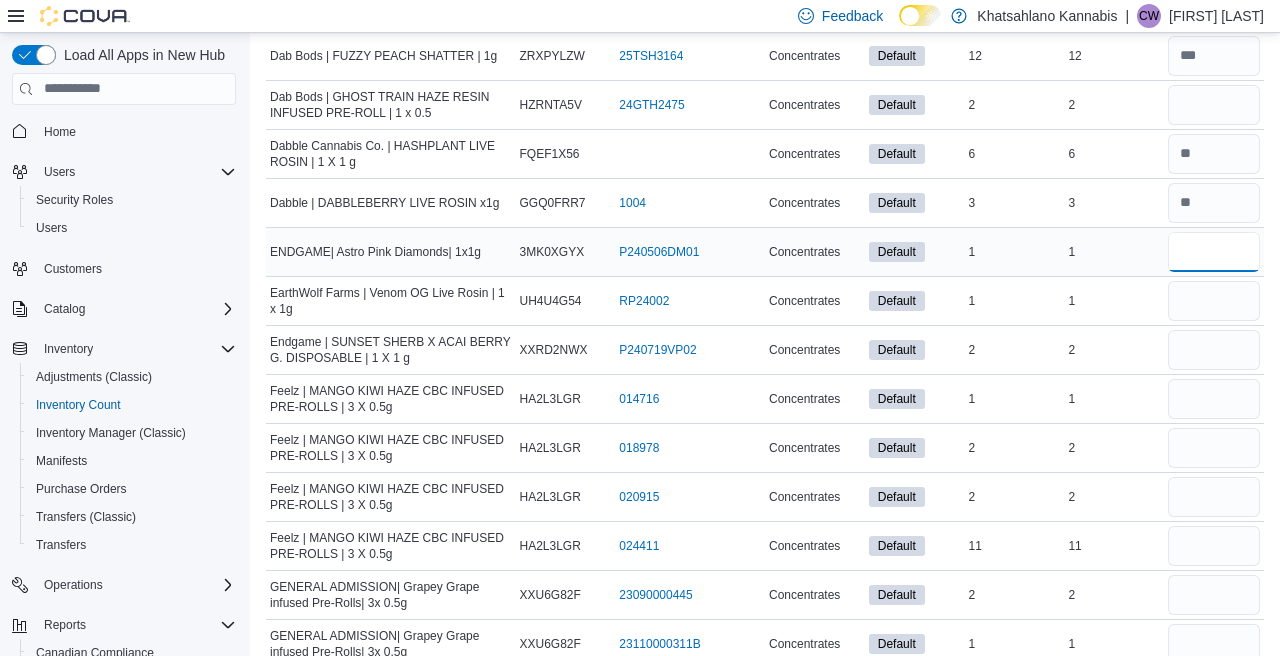 click at bounding box center (1214, 252) 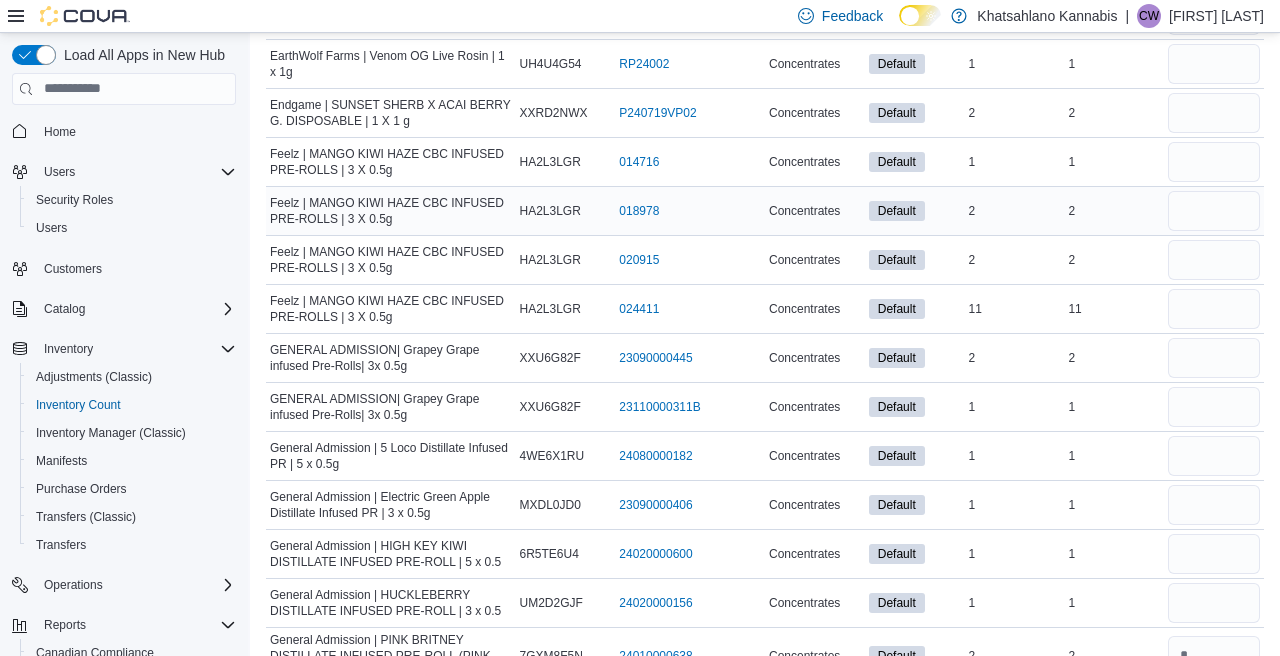 scroll, scrollTop: 1530, scrollLeft: 0, axis: vertical 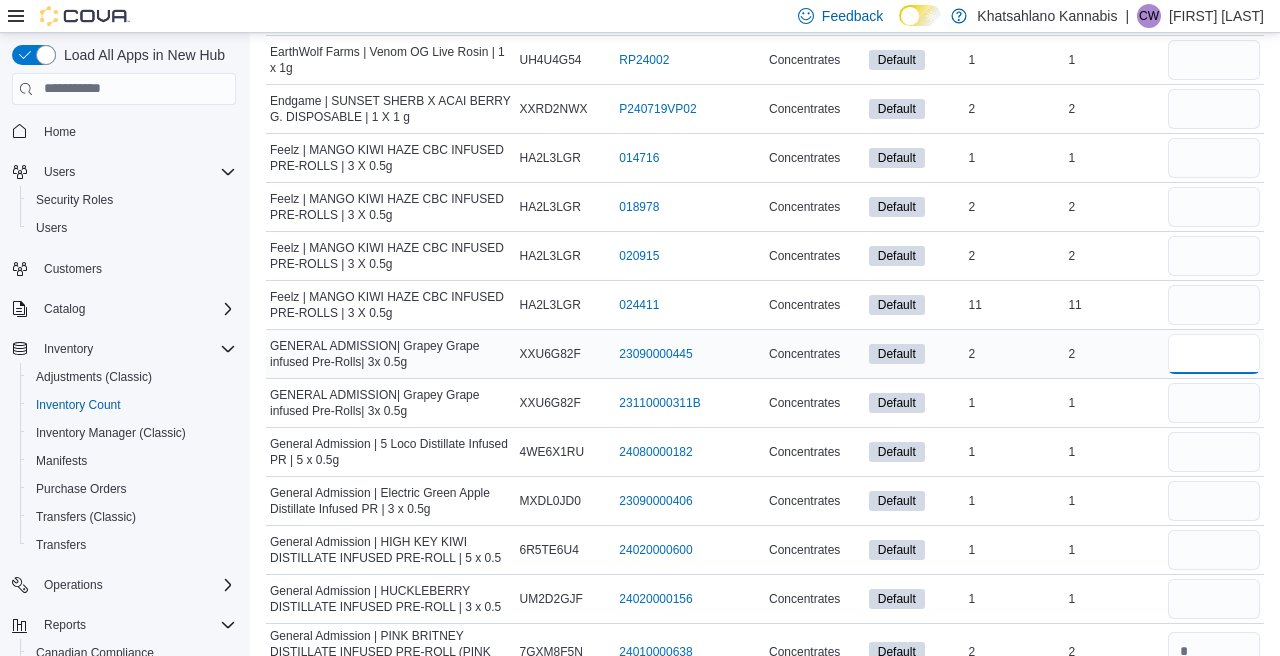 click at bounding box center [1214, 354] 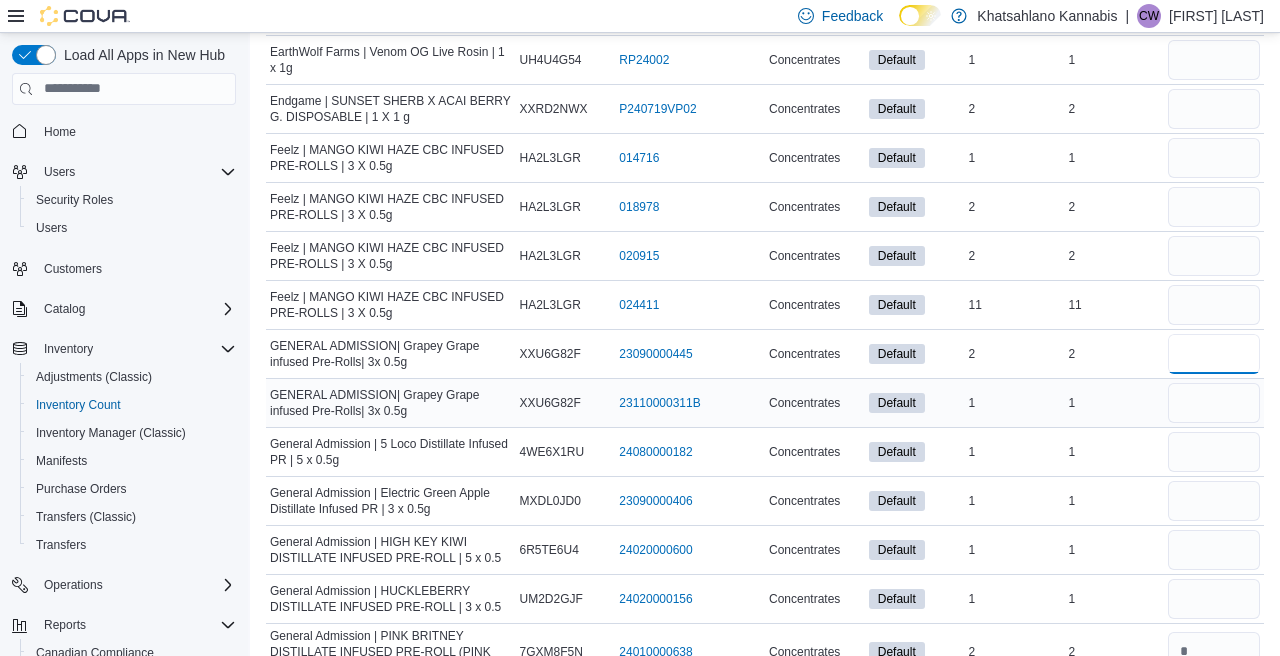 type on "*" 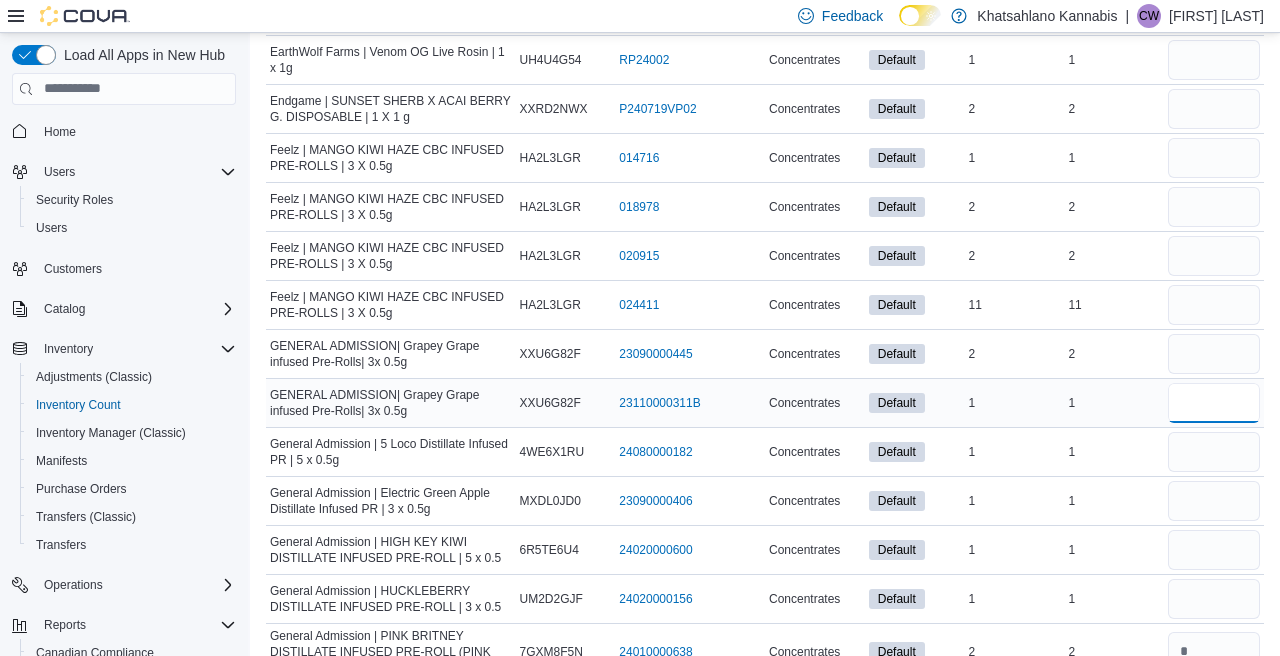 type 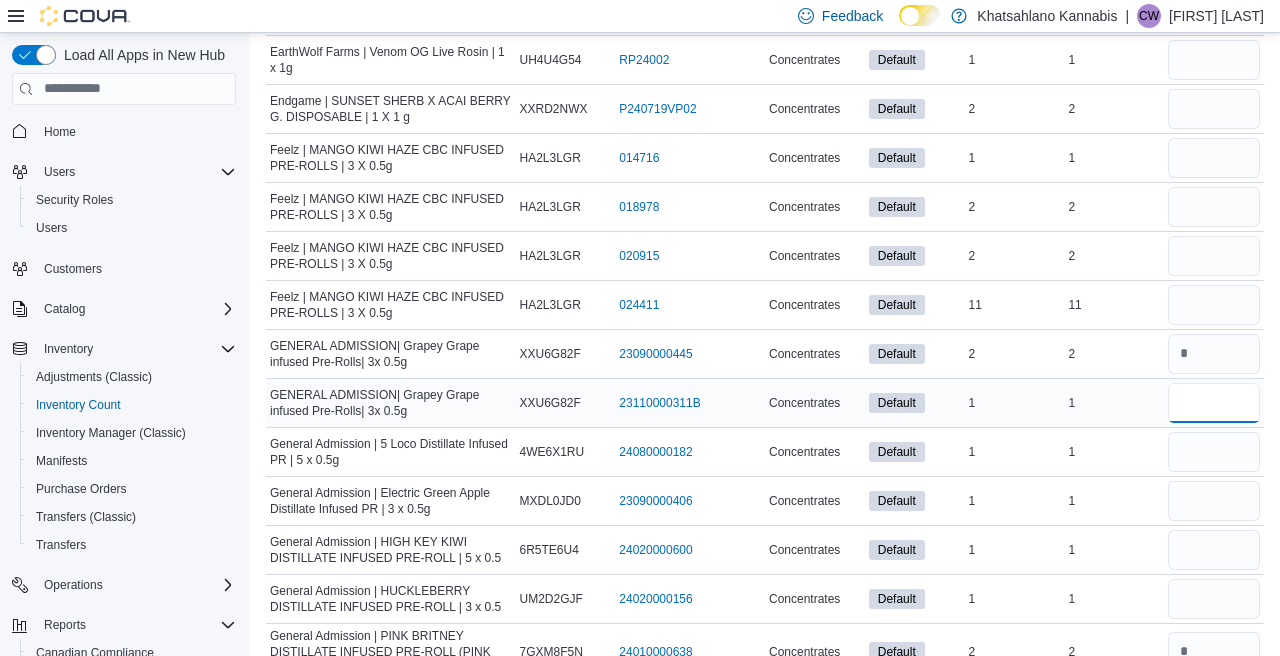click at bounding box center [1214, 403] 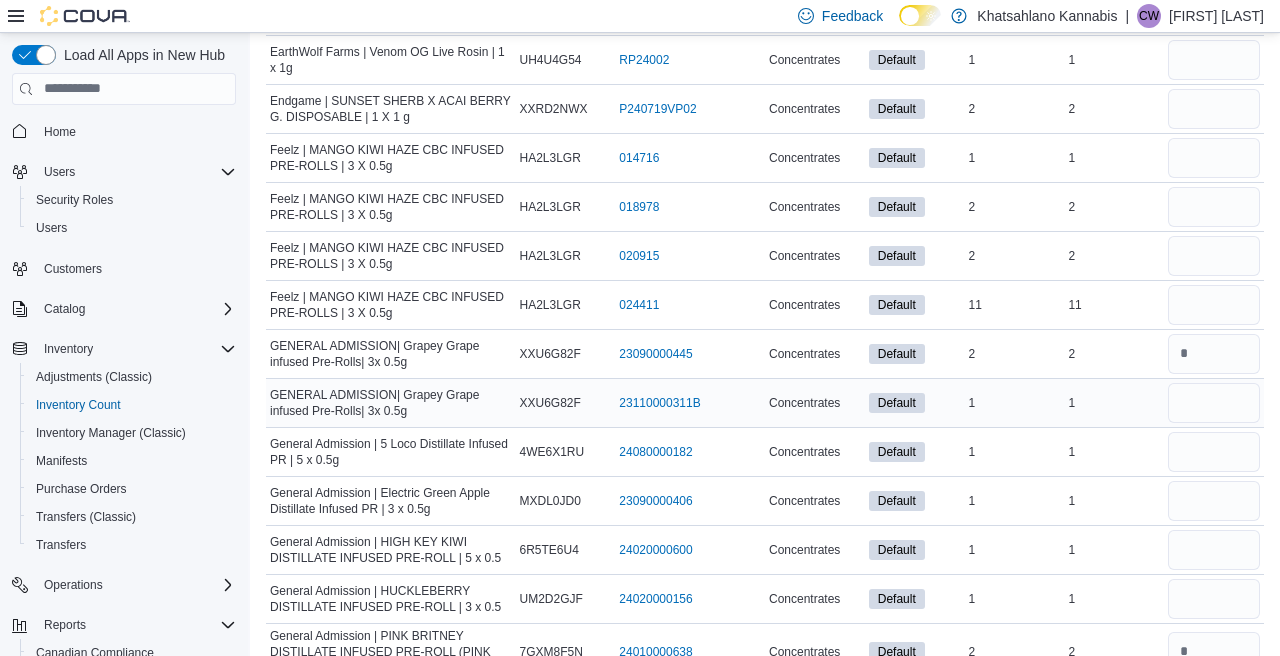 type 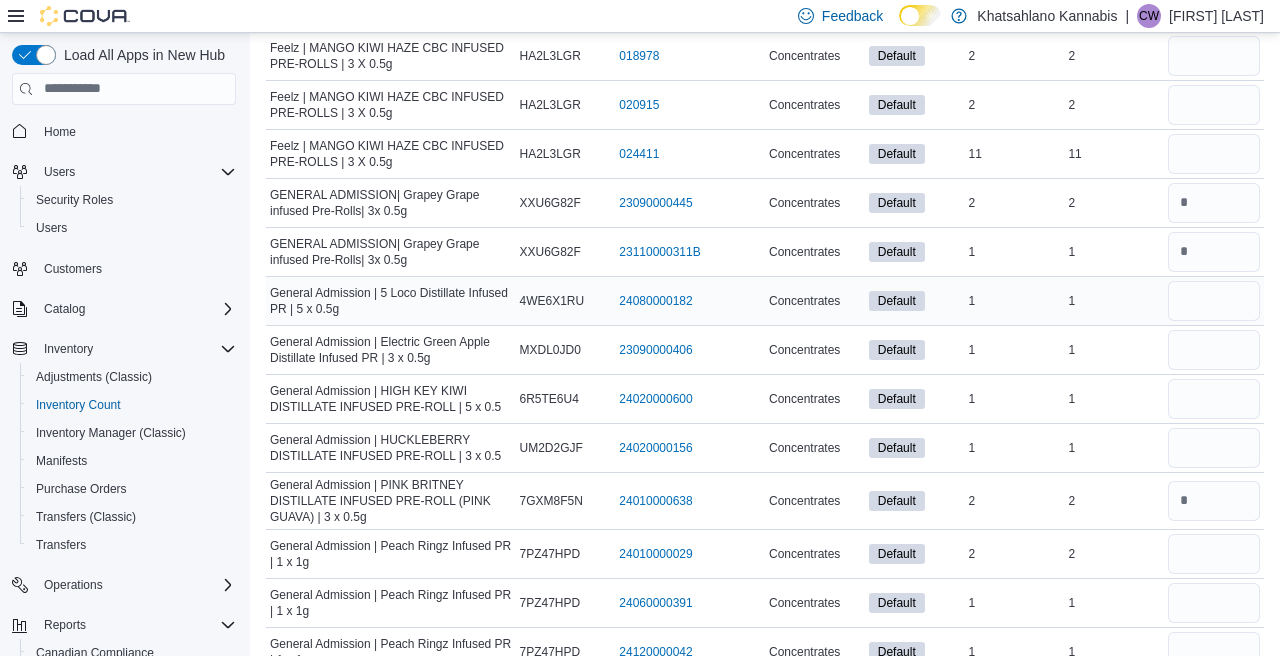 scroll, scrollTop: 1702, scrollLeft: 0, axis: vertical 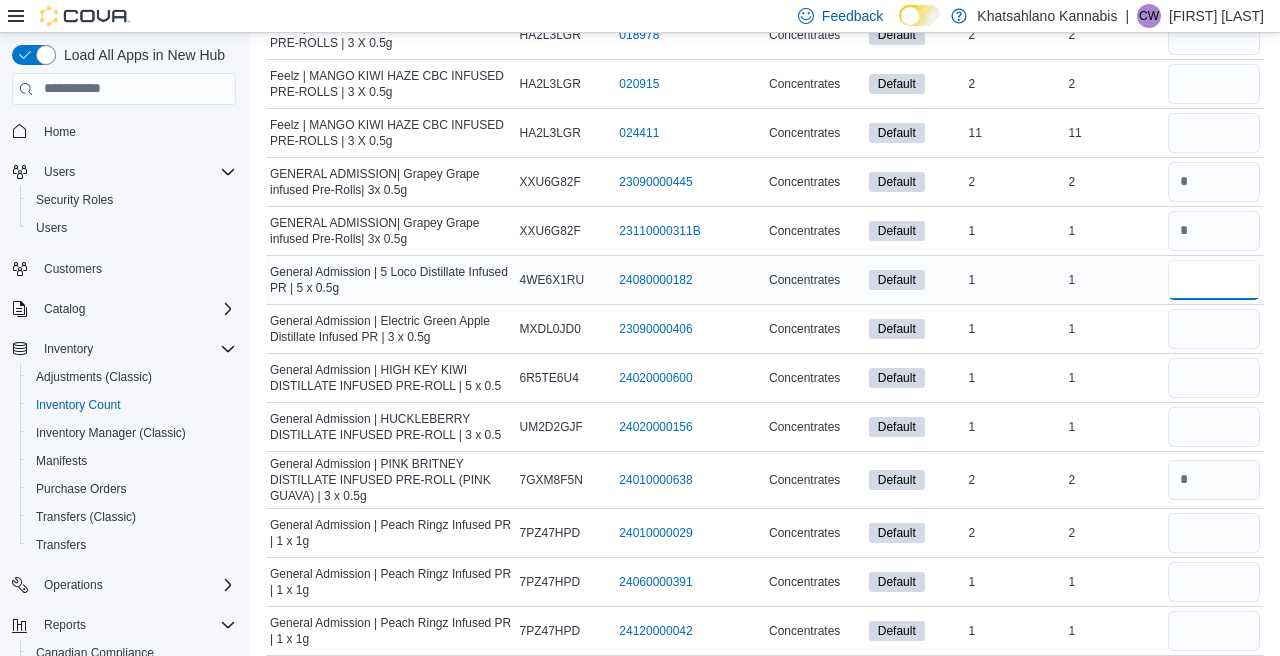 click at bounding box center [1214, 280] 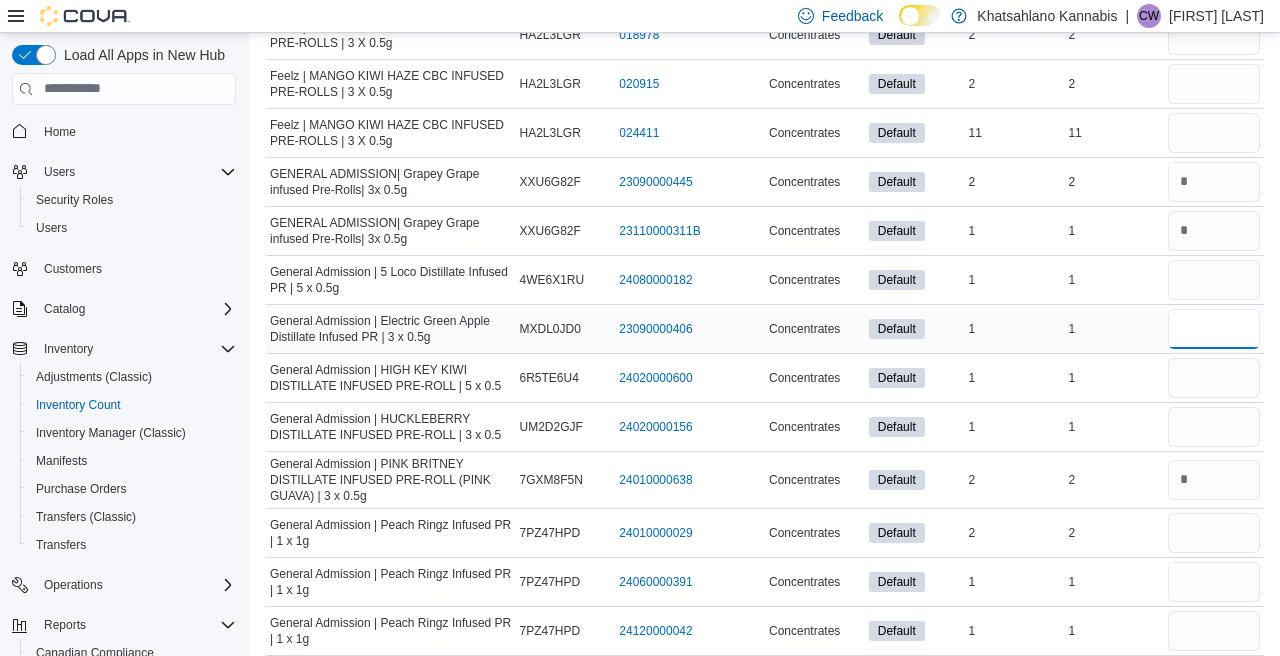 click at bounding box center [1214, 329] 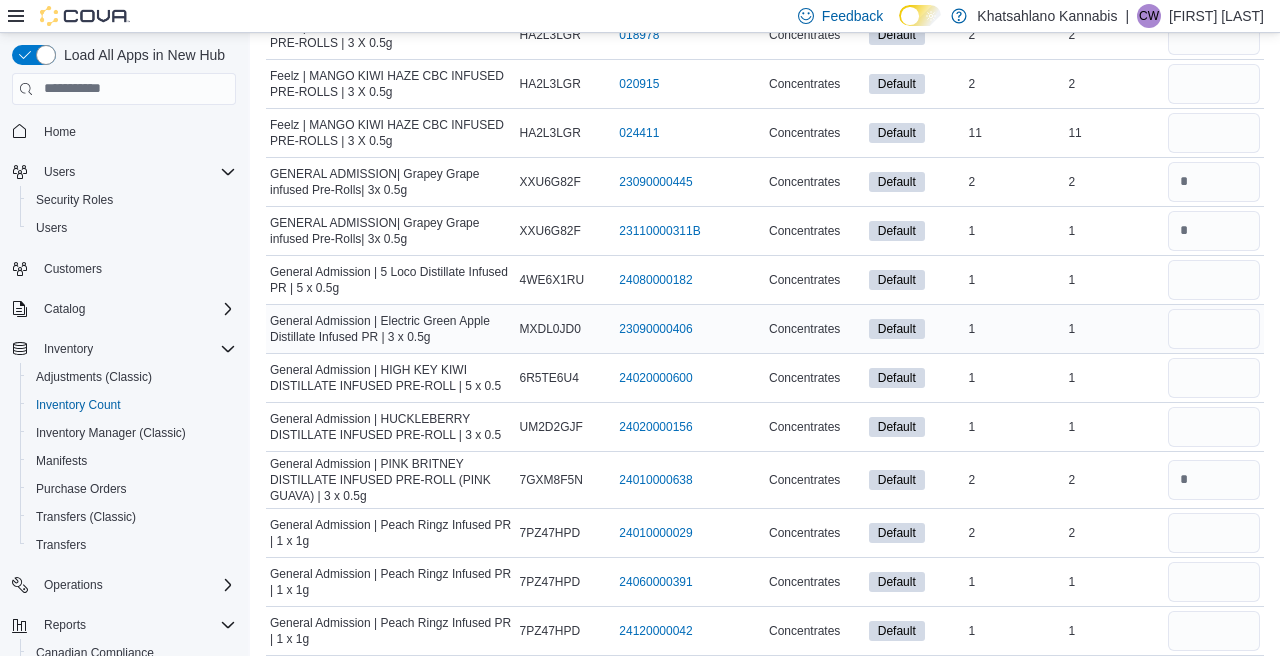 type 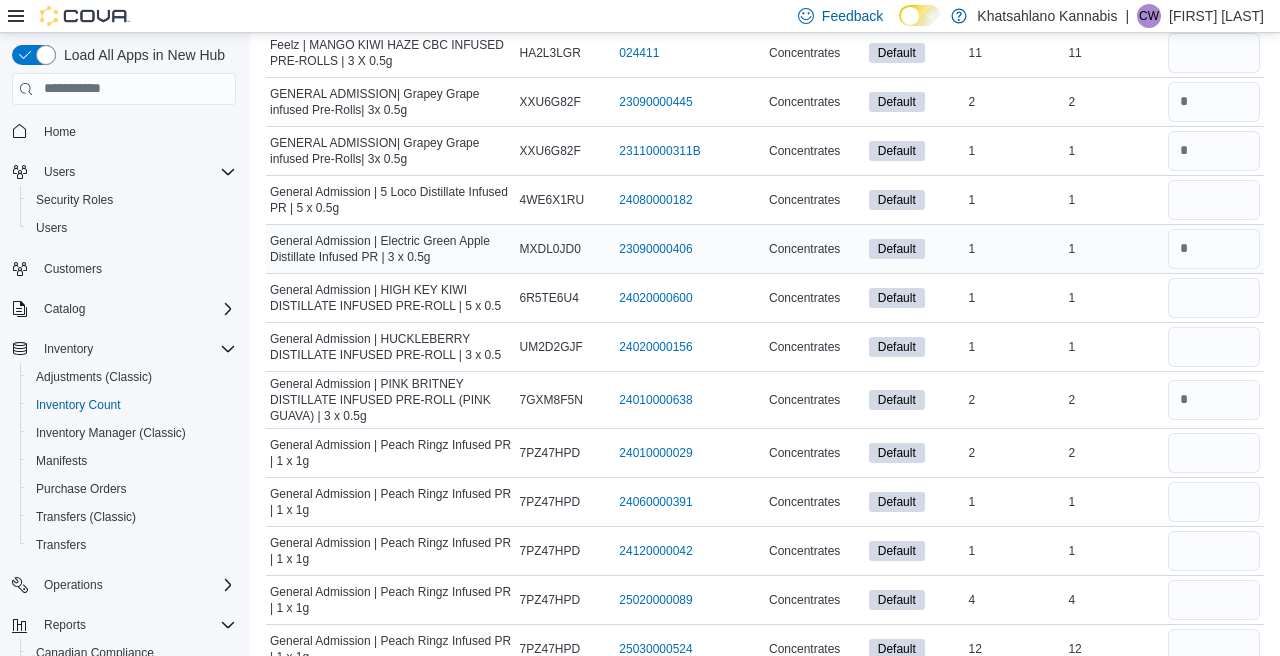 scroll, scrollTop: 1782, scrollLeft: 0, axis: vertical 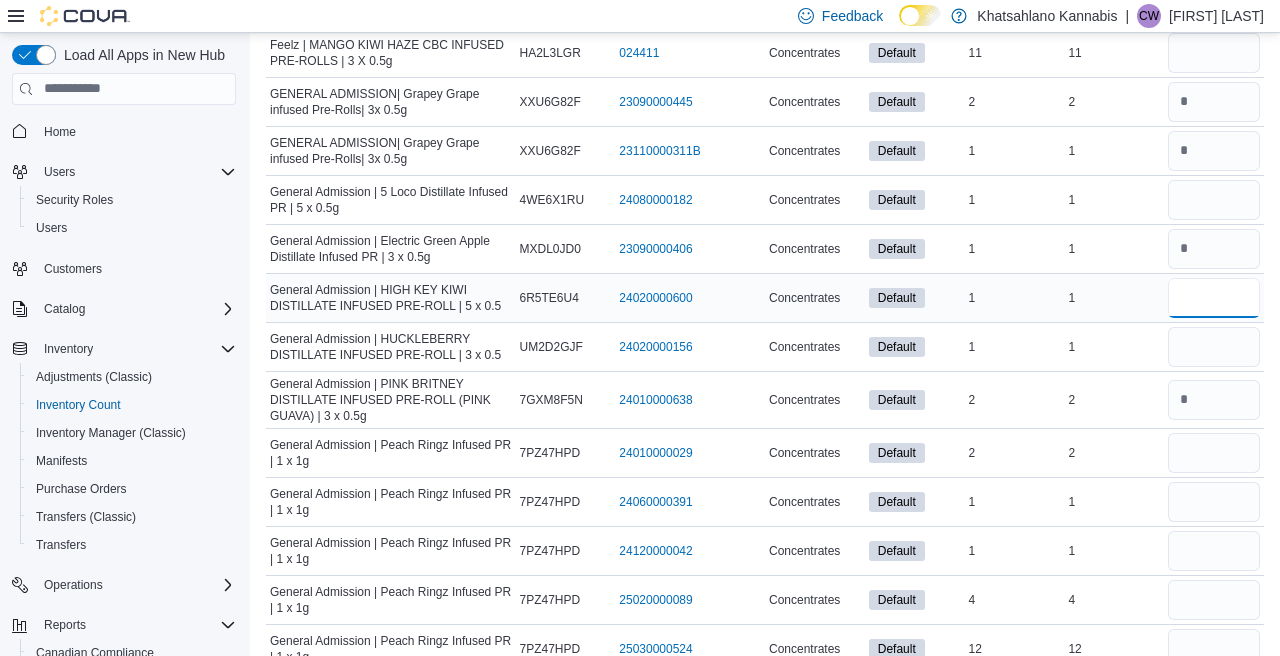 click at bounding box center (1214, 298) 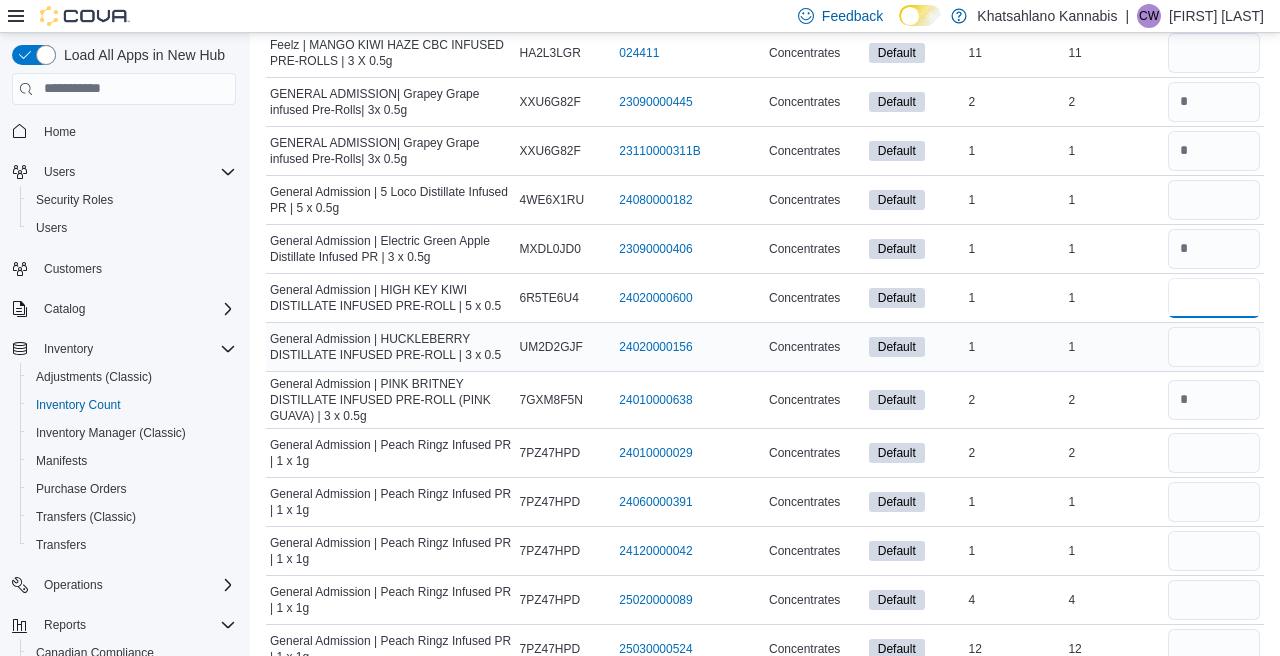 type on "*" 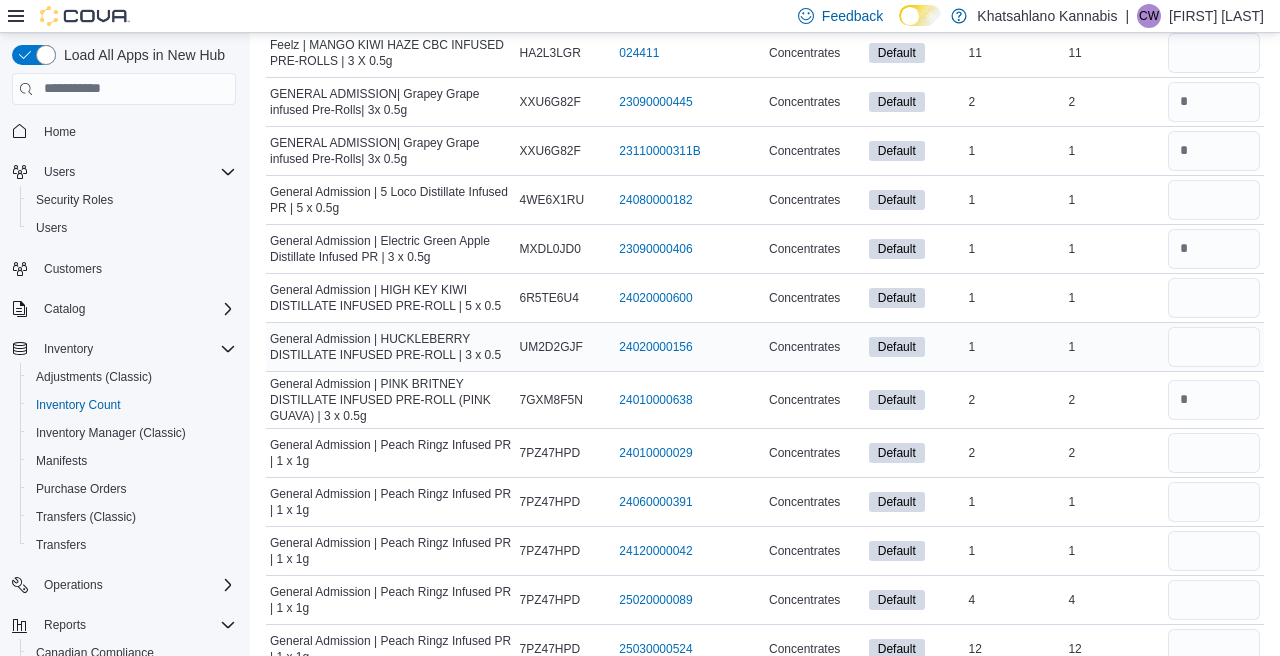 type 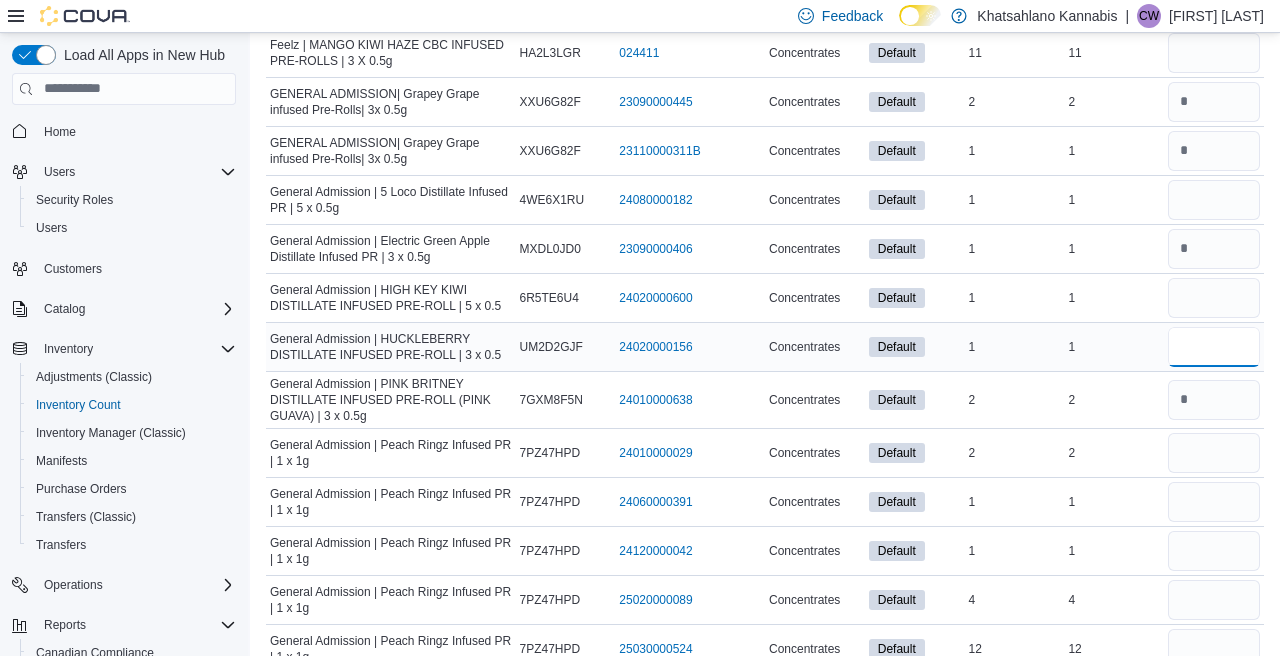 click at bounding box center (1214, 347) 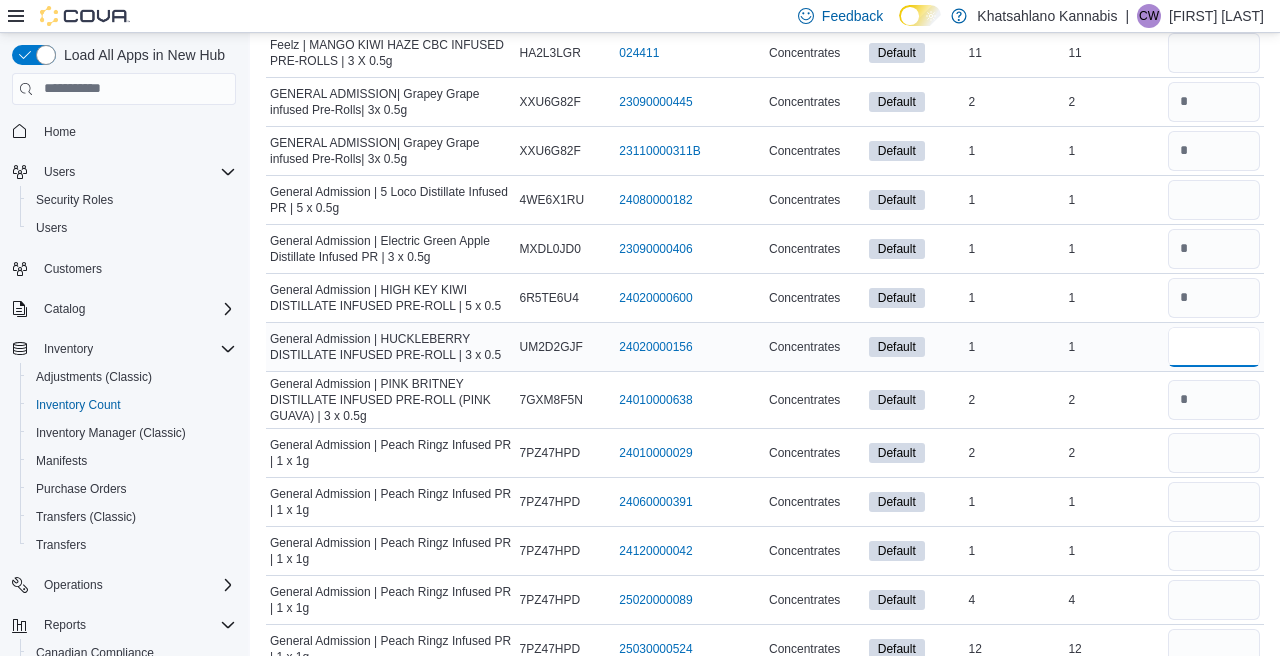 type on "*" 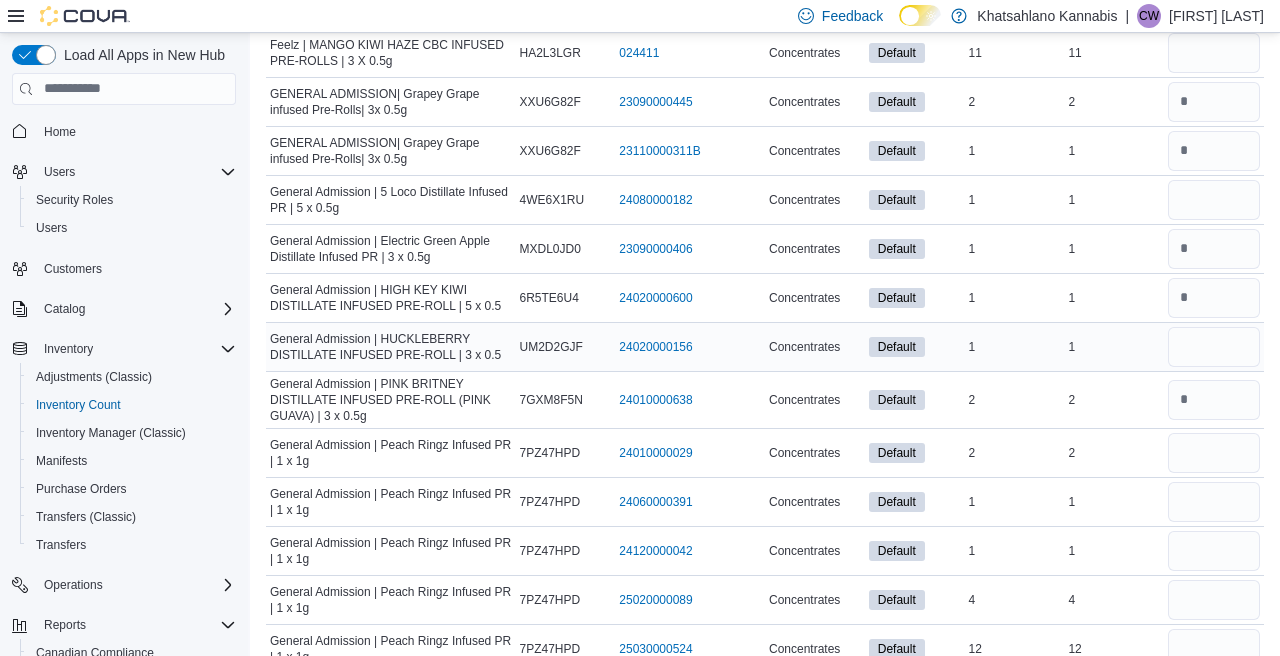 type 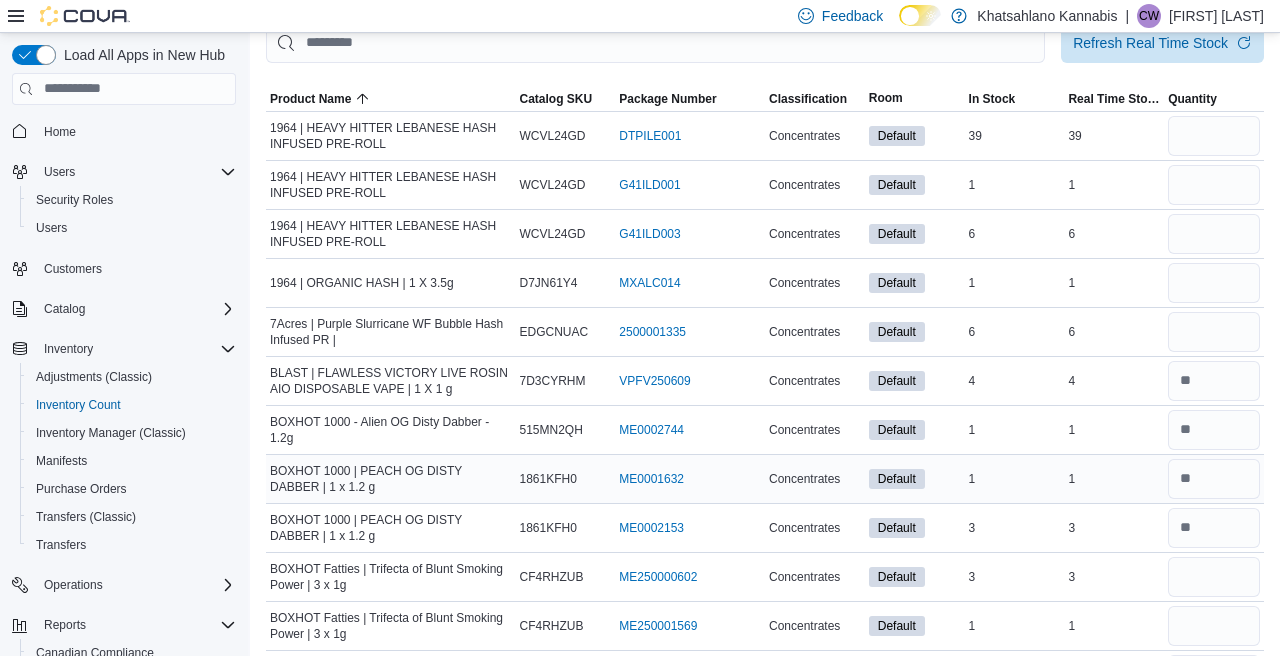 scroll, scrollTop: 129, scrollLeft: 0, axis: vertical 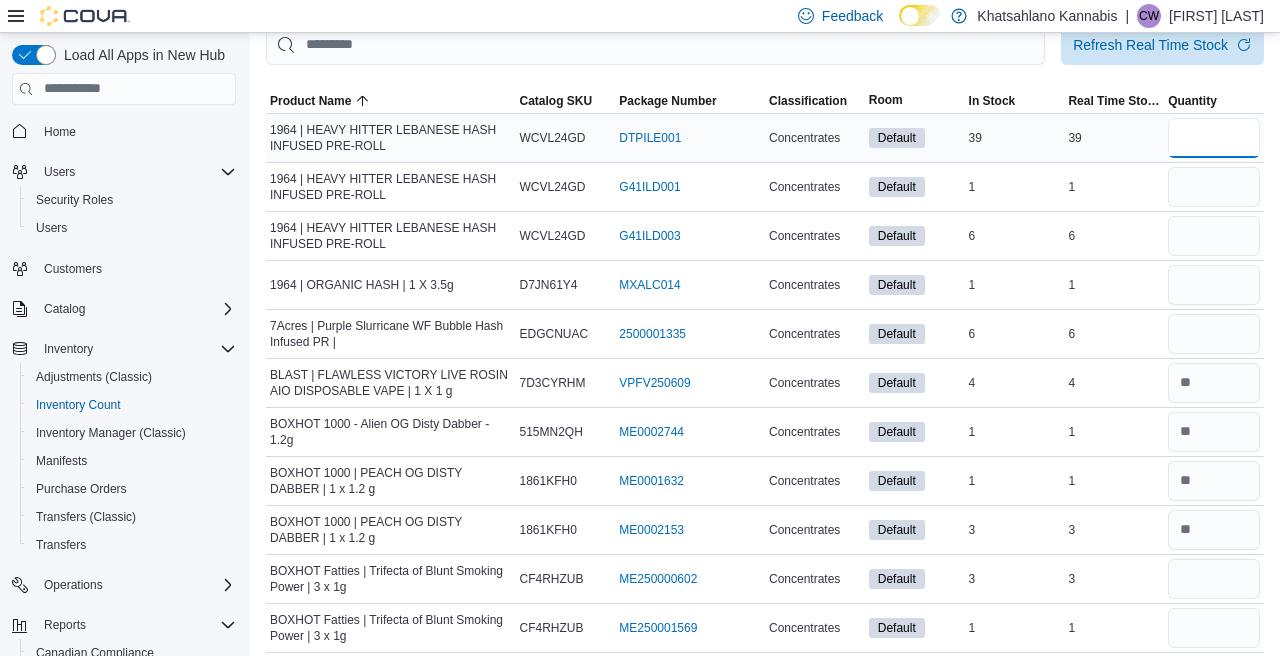 click at bounding box center [1214, 138] 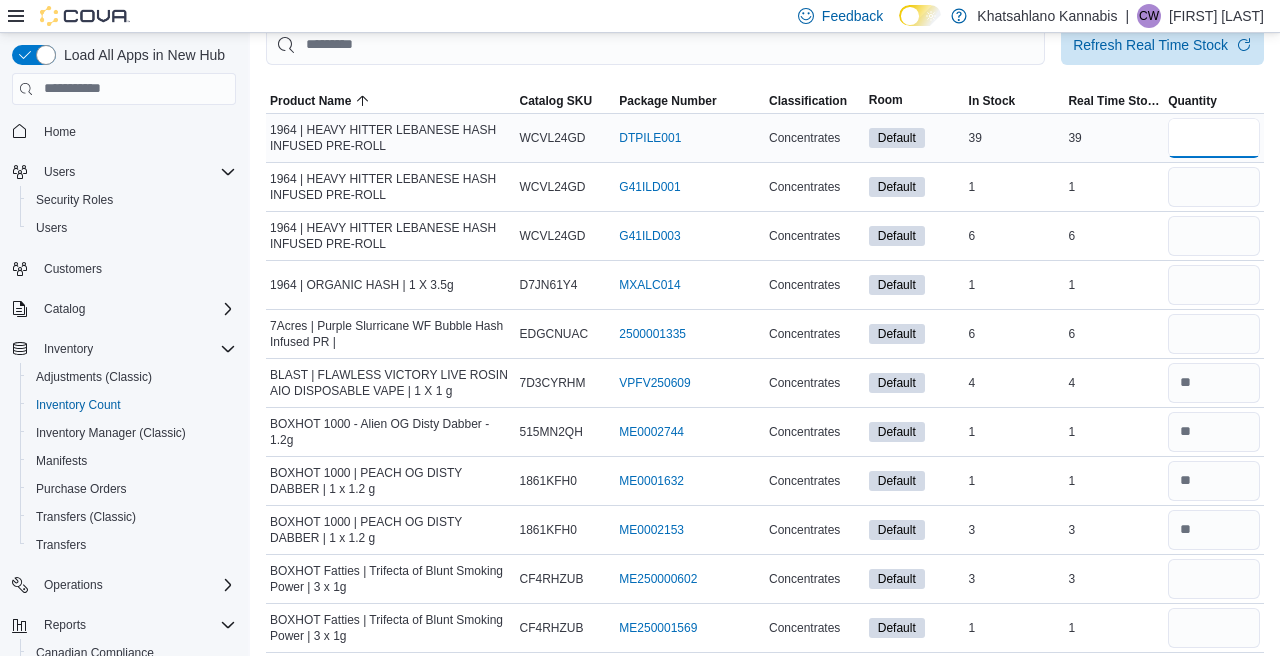 type on "**" 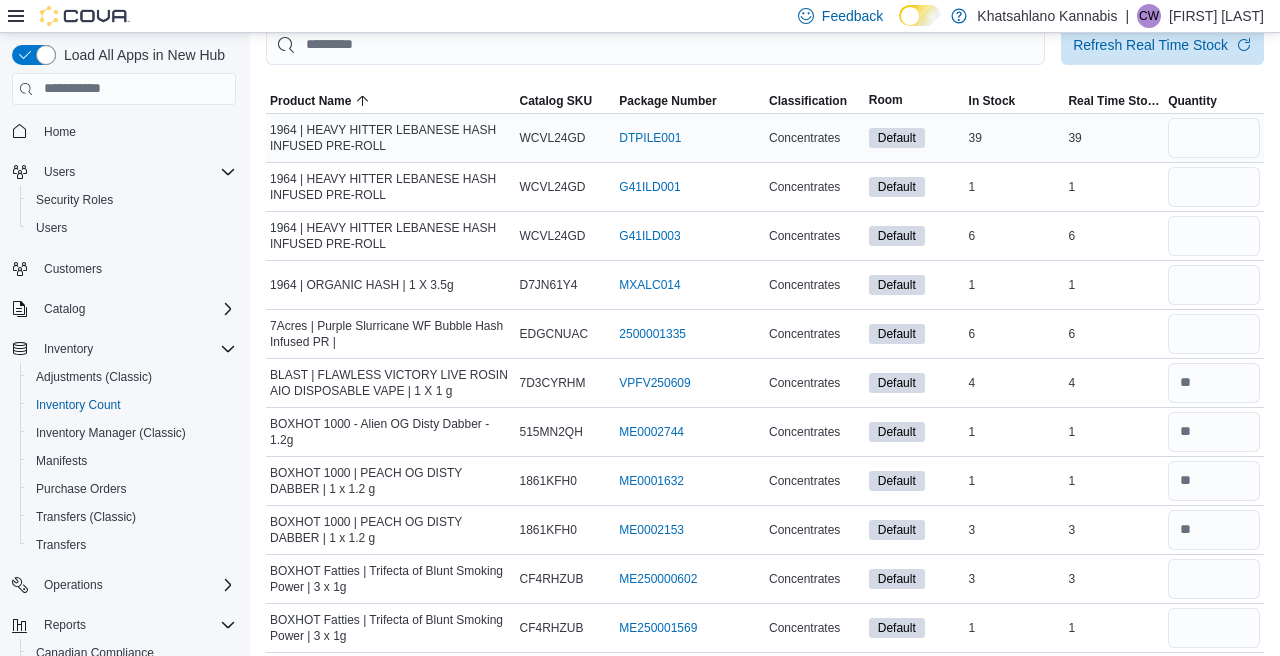 type 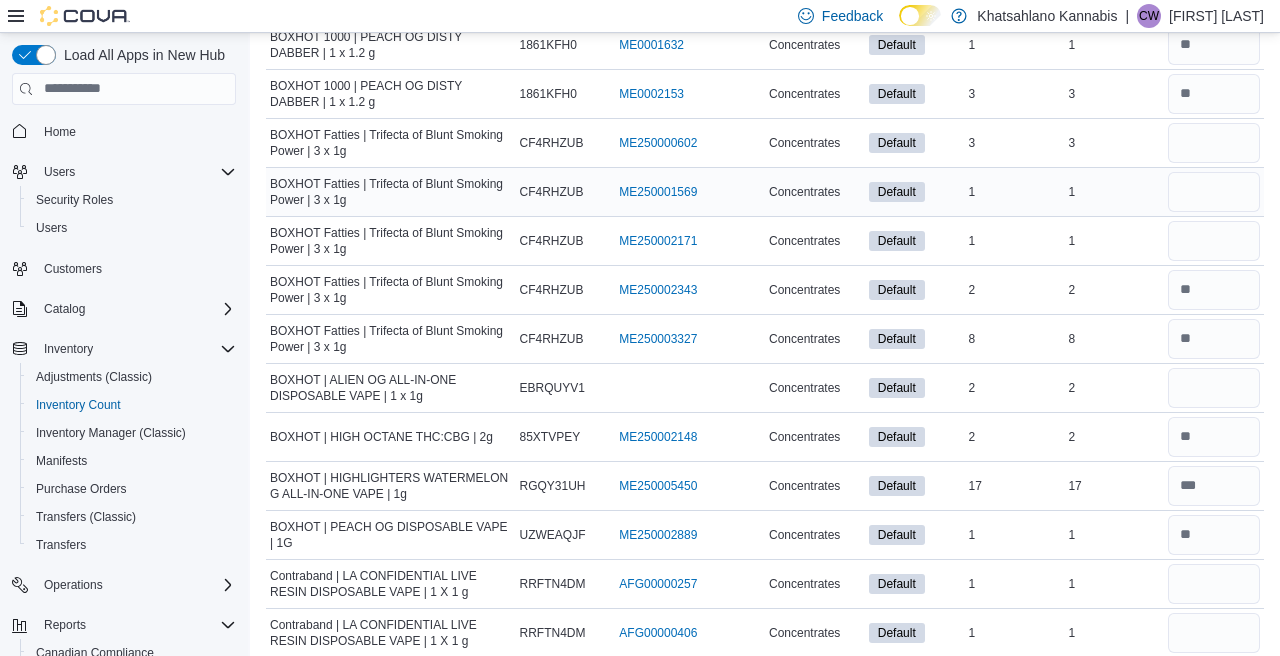 scroll, scrollTop: 536, scrollLeft: 0, axis: vertical 